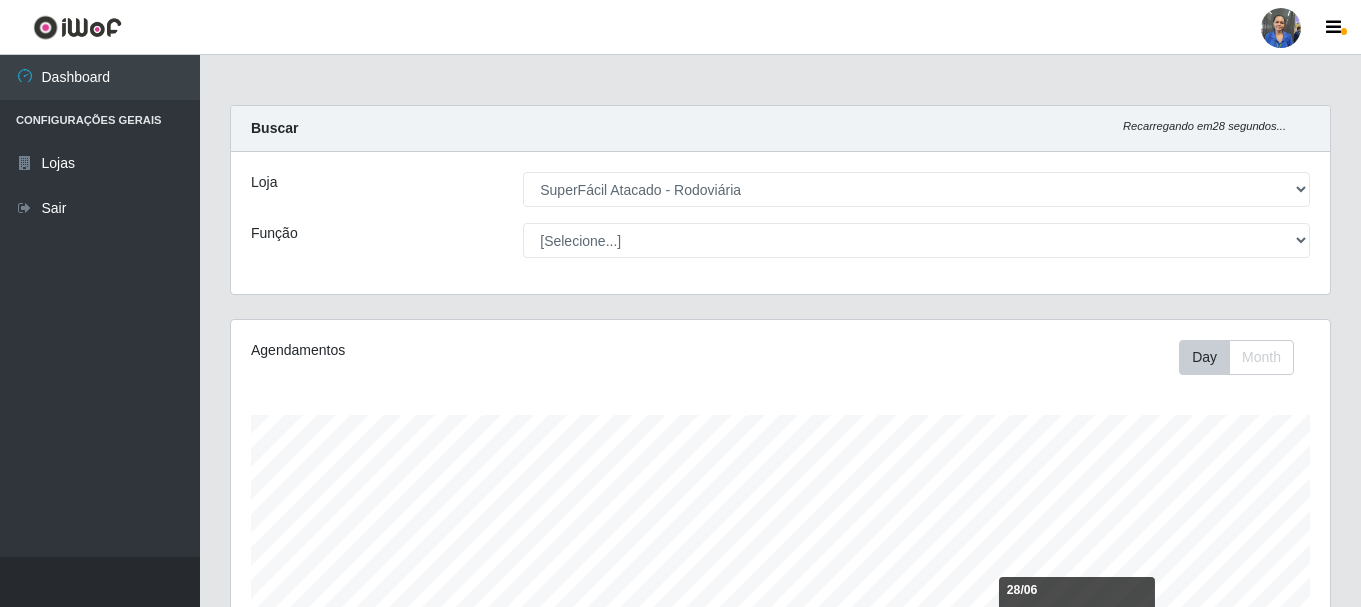 select on "400" 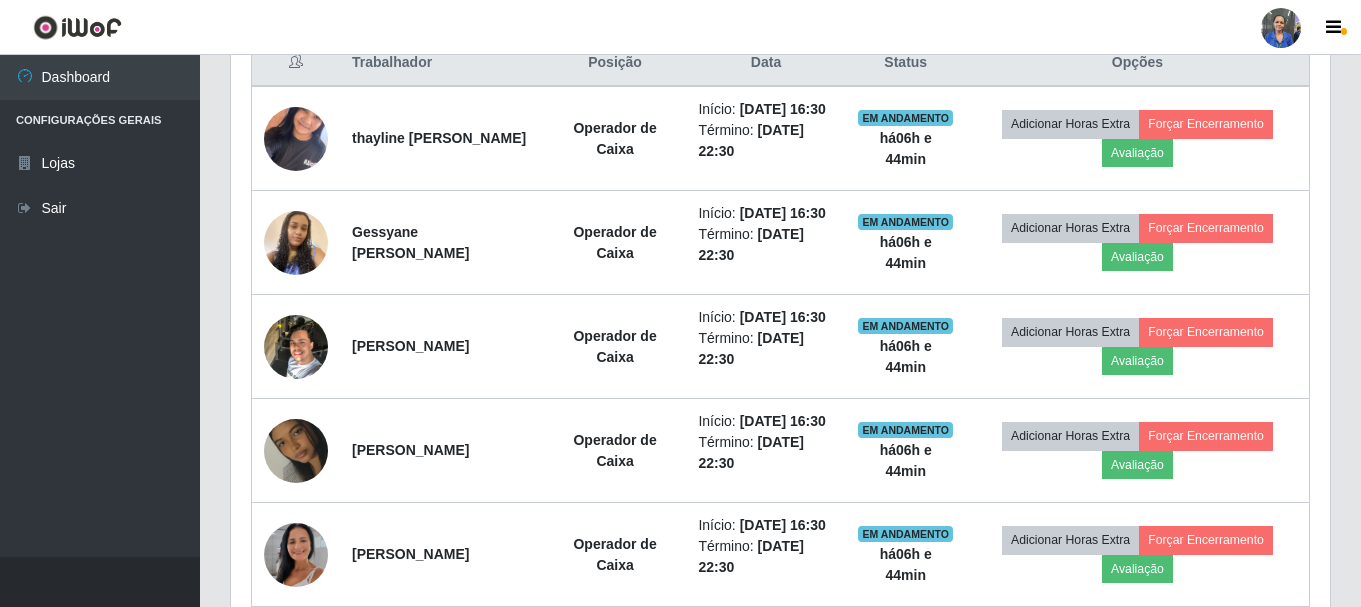 scroll, scrollTop: 999585, scrollLeft: 998901, axis: both 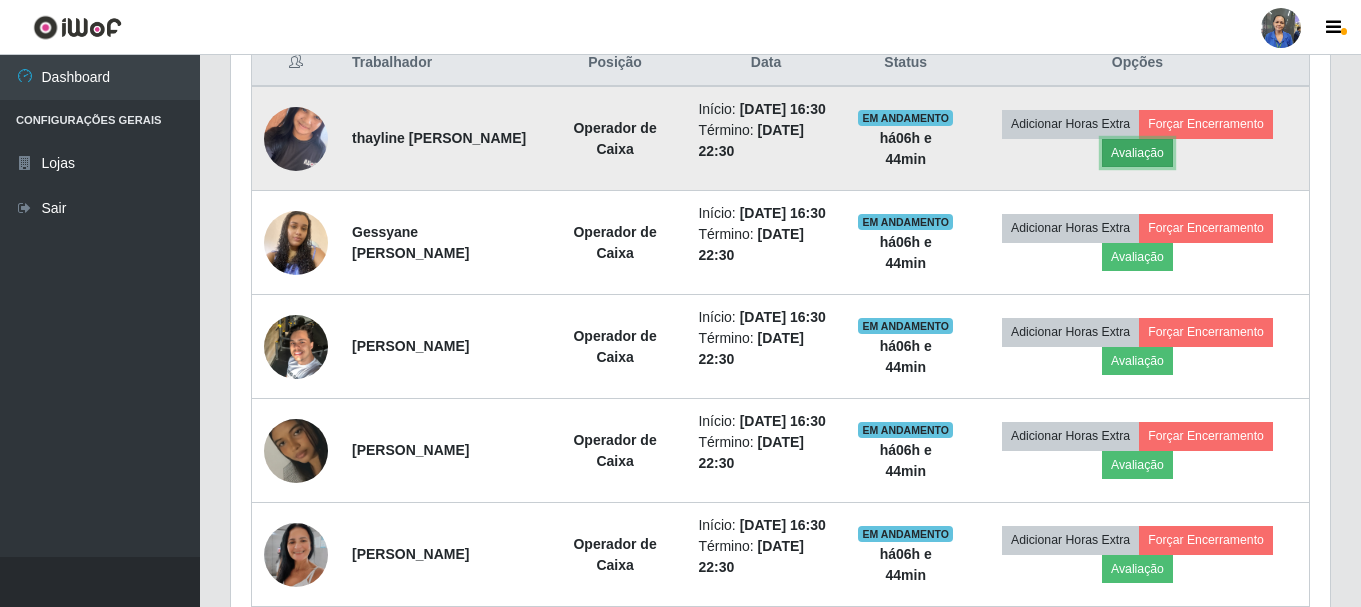 click on "Avaliação" at bounding box center [1137, 153] 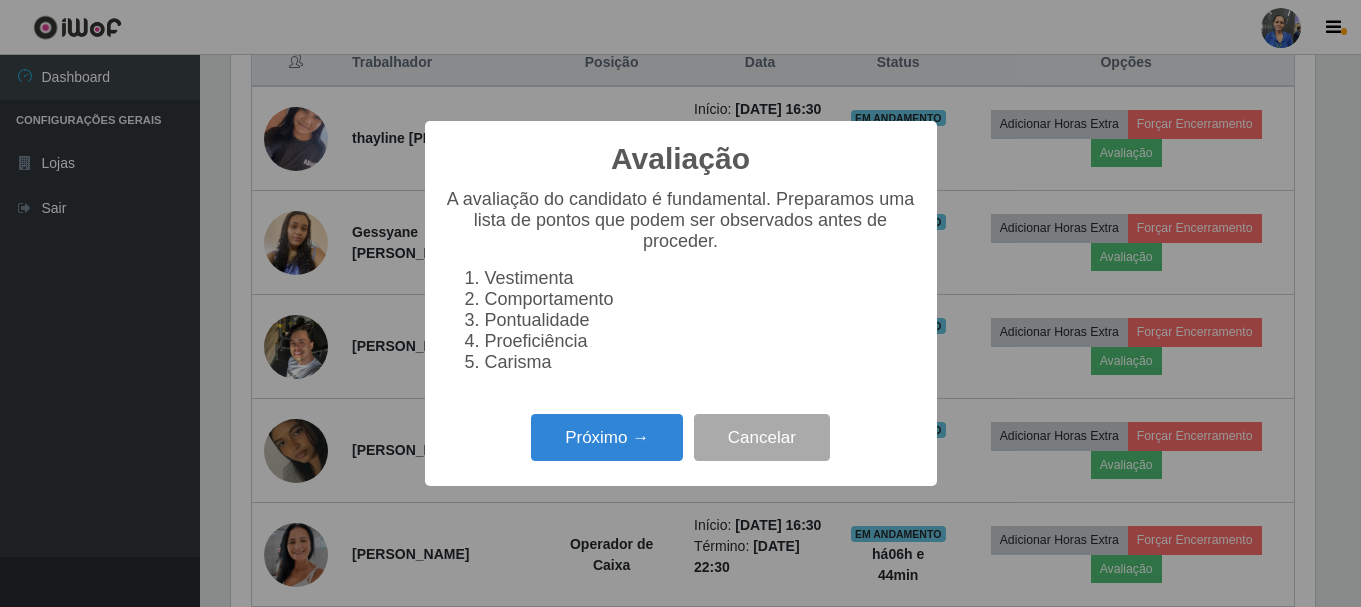 scroll, scrollTop: 999585, scrollLeft: 998911, axis: both 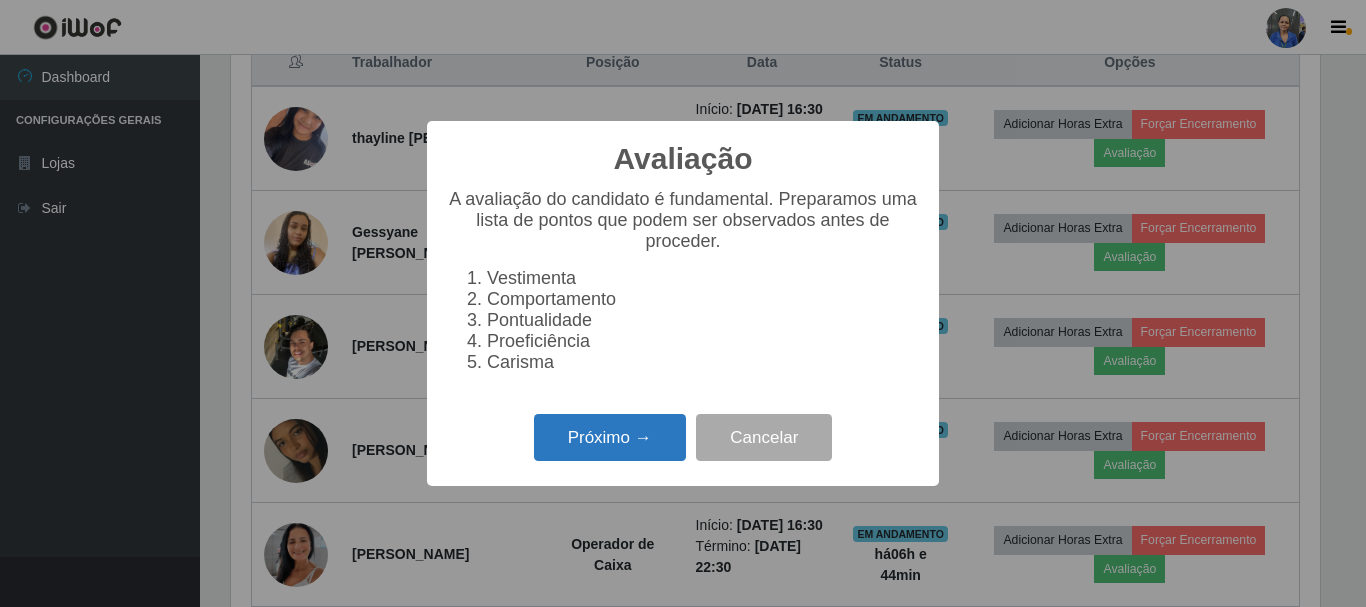 click on "Próximo →" at bounding box center [610, 437] 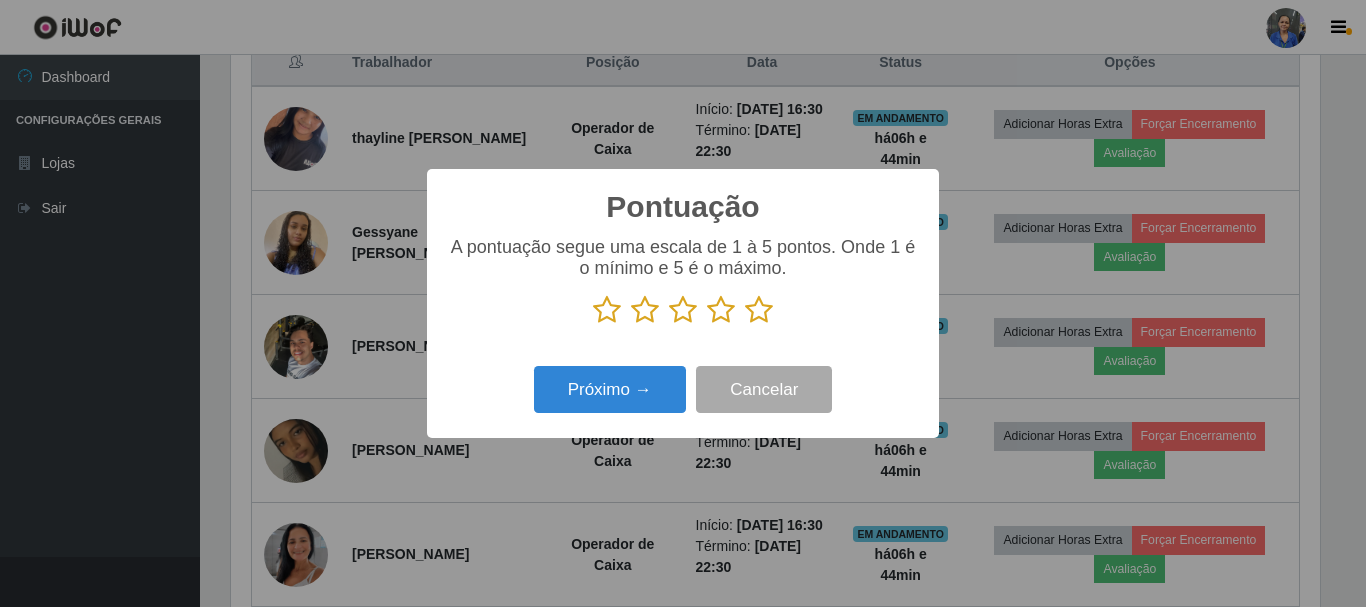 scroll, scrollTop: 999585, scrollLeft: 998911, axis: both 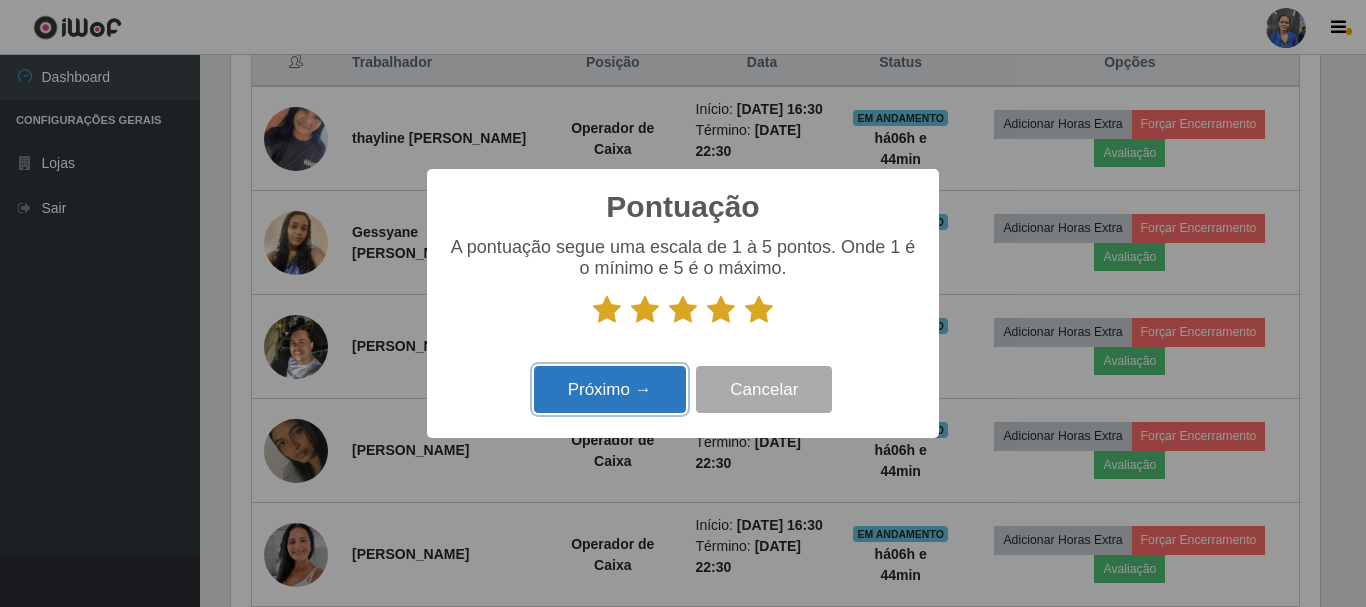 click on "Próximo →" at bounding box center [610, 389] 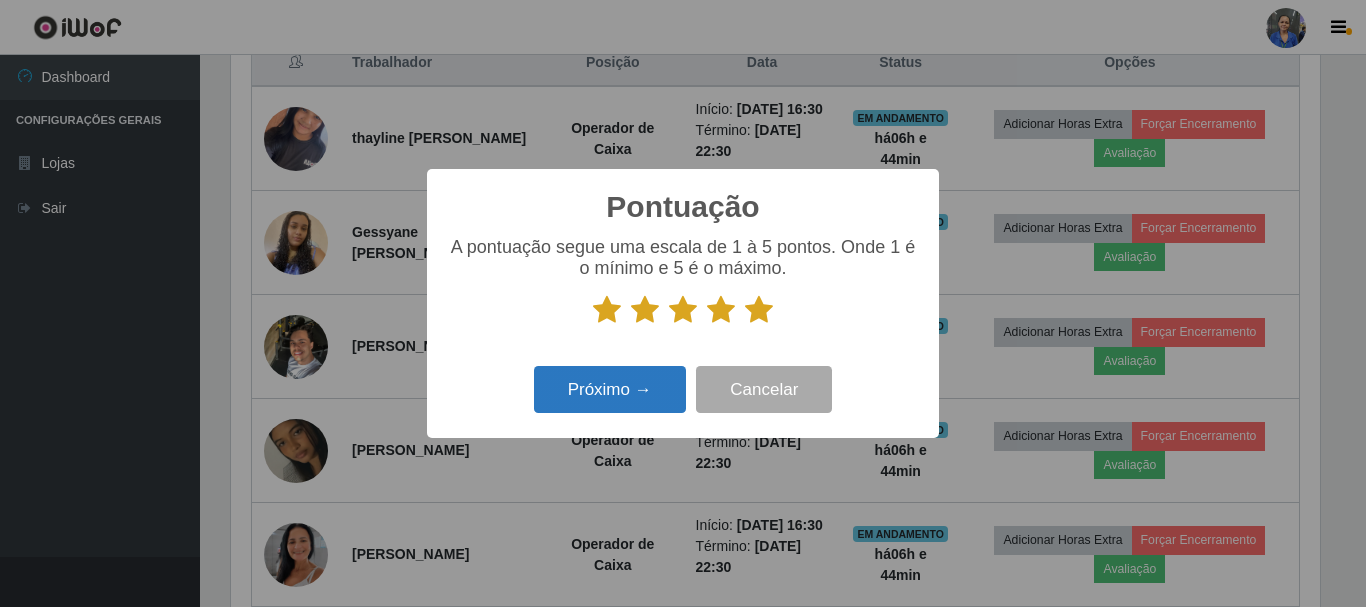 scroll, scrollTop: 999585, scrollLeft: 998911, axis: both 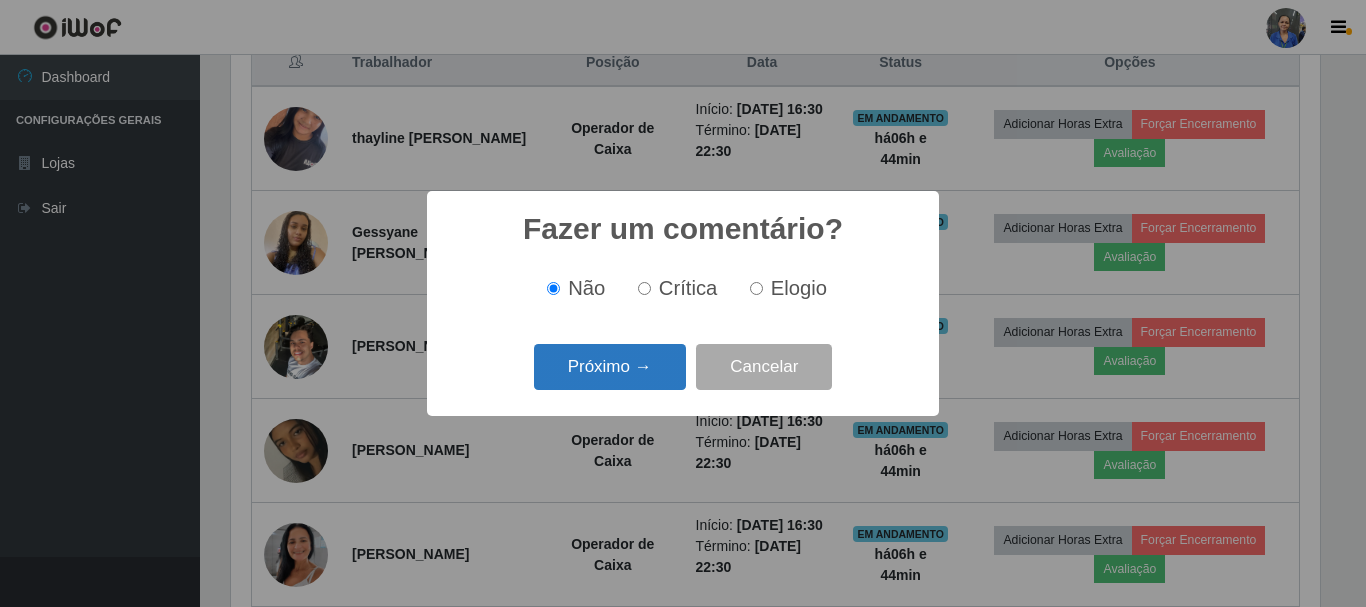 click on "Próximo →" at bounding box center (610, 367) 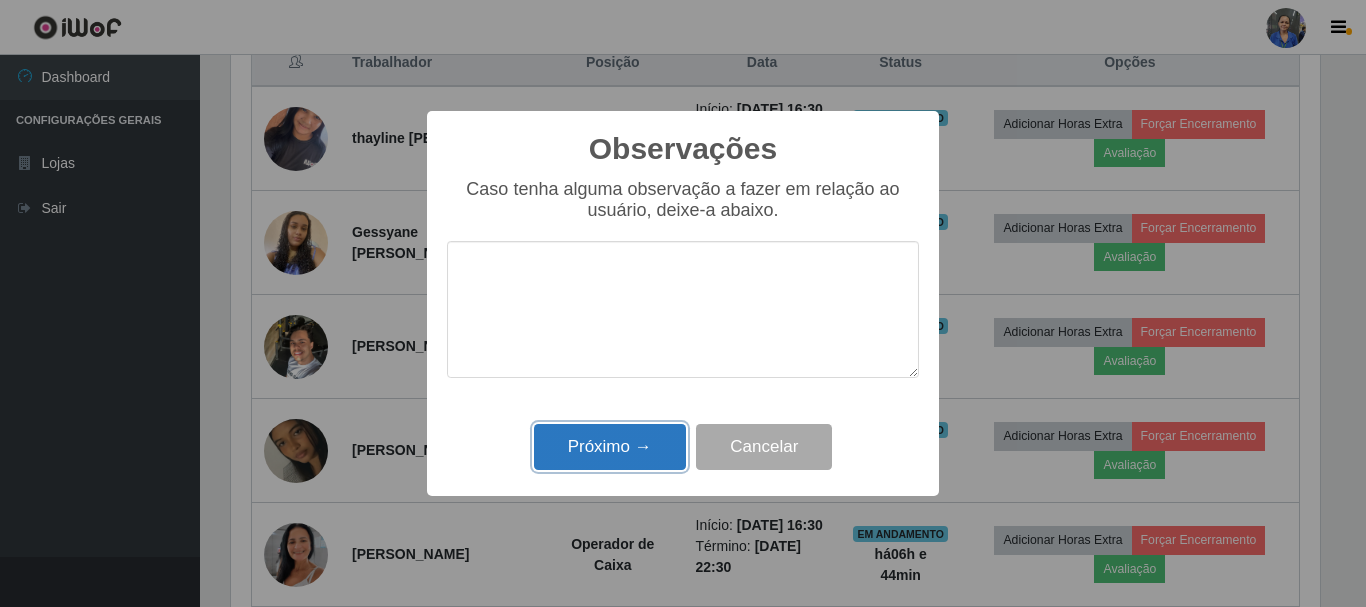 click on "Próximo →" at bounding box center (610, 447) 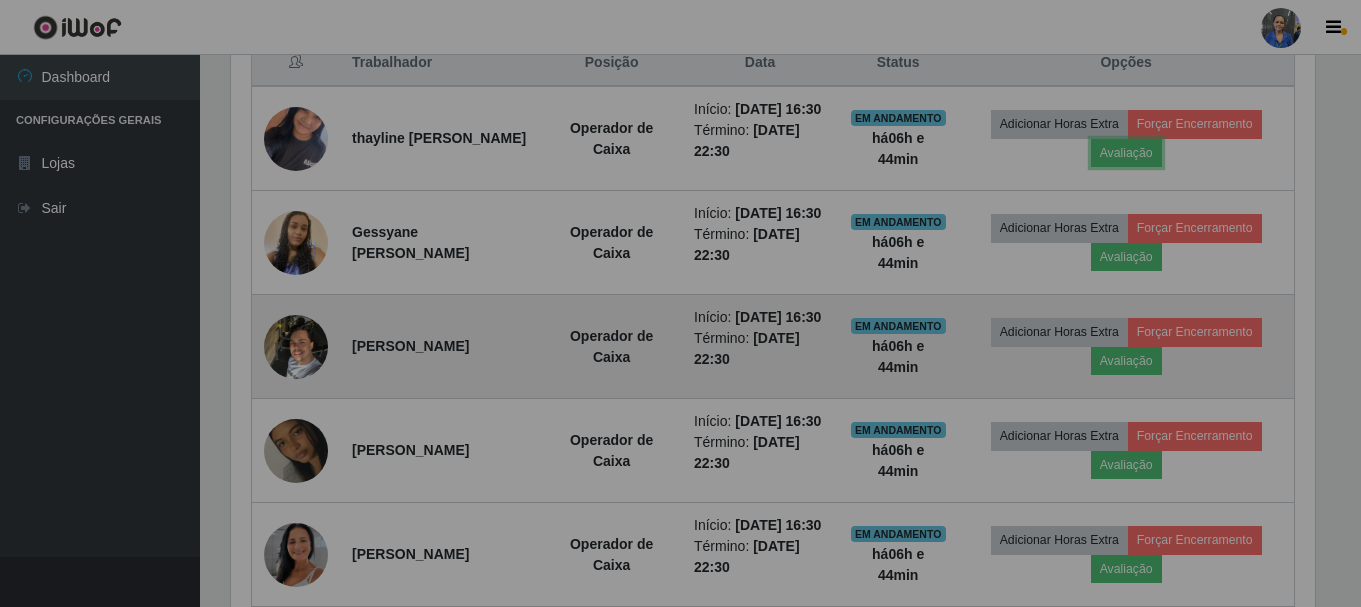scroll, scrollTop: 999585, scrollLeft: 998901, axis: both 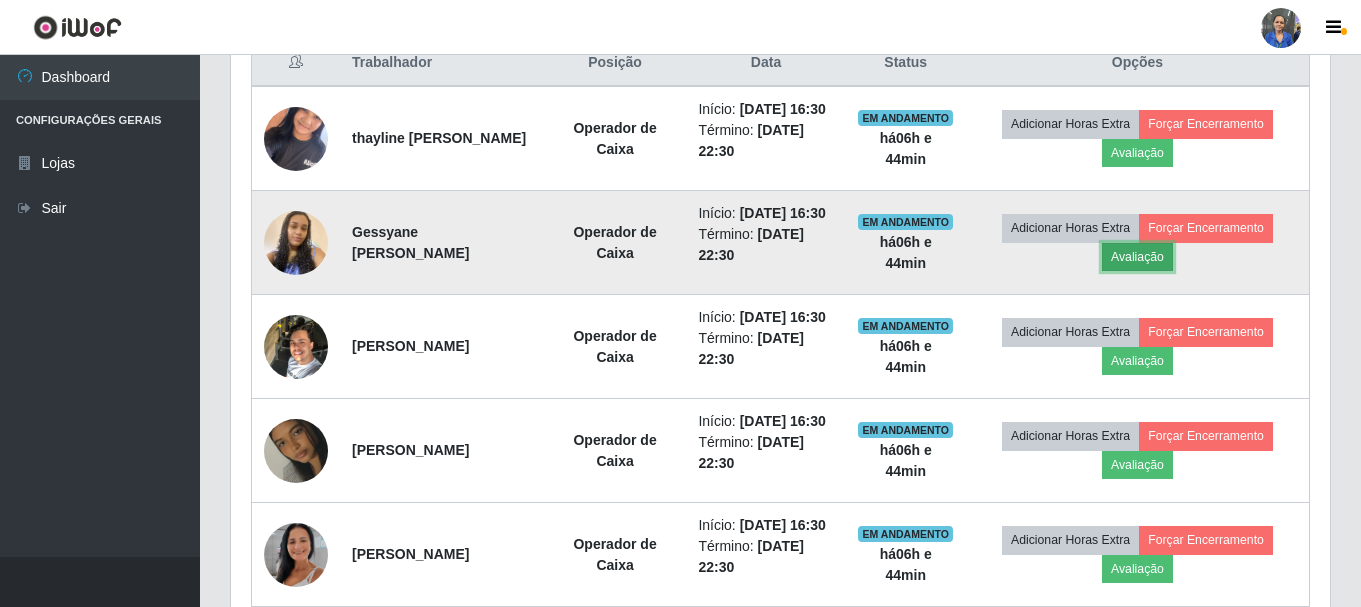 click on "Avaliação" at bounding box center [1137, 257] 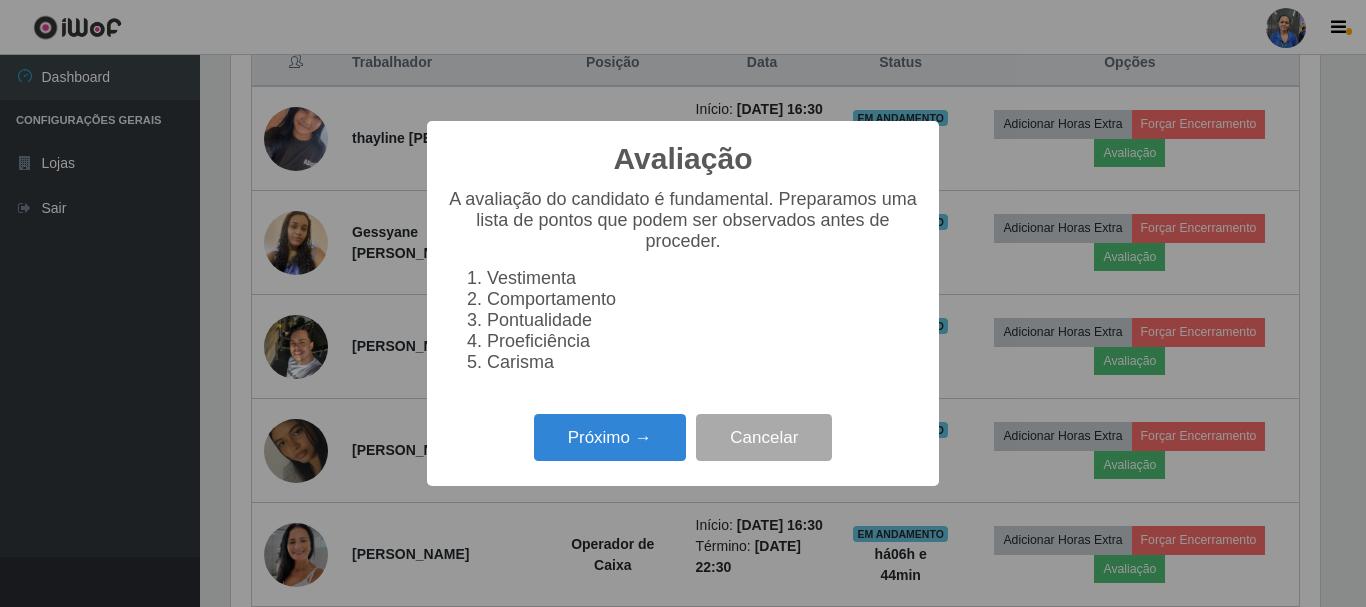 scroll, scrollTop: 999585, scrollLeft: 998911, axis: both 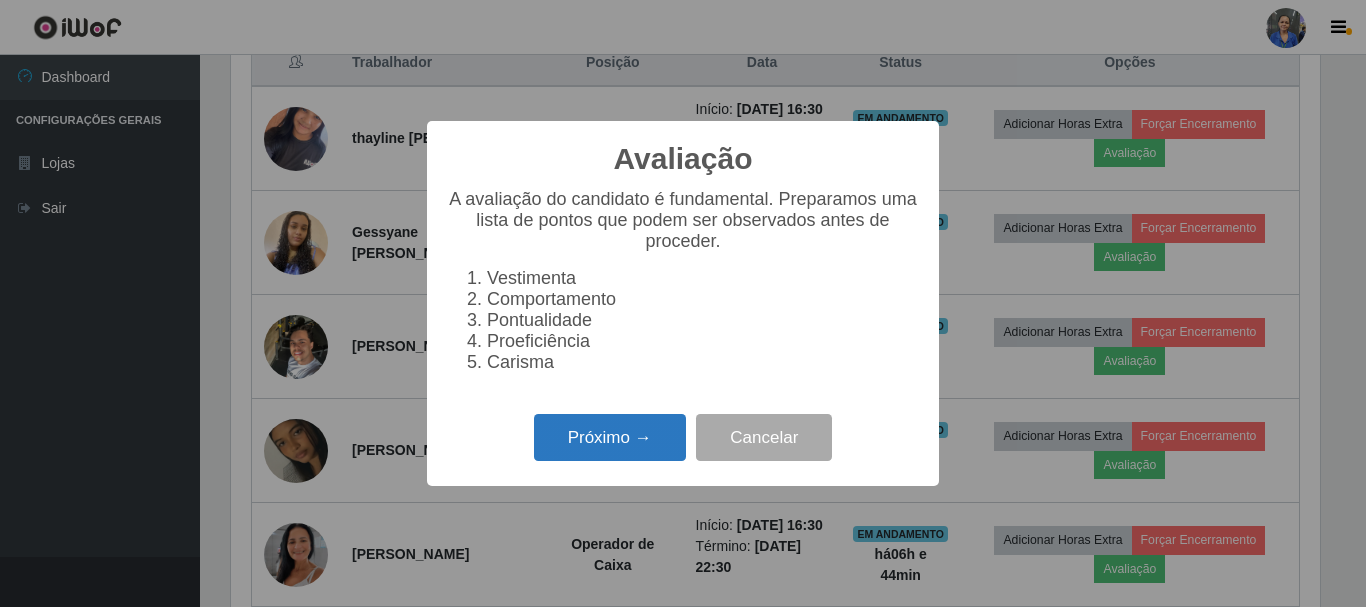 click on "Próximo →" at bounding box center [610, 437] 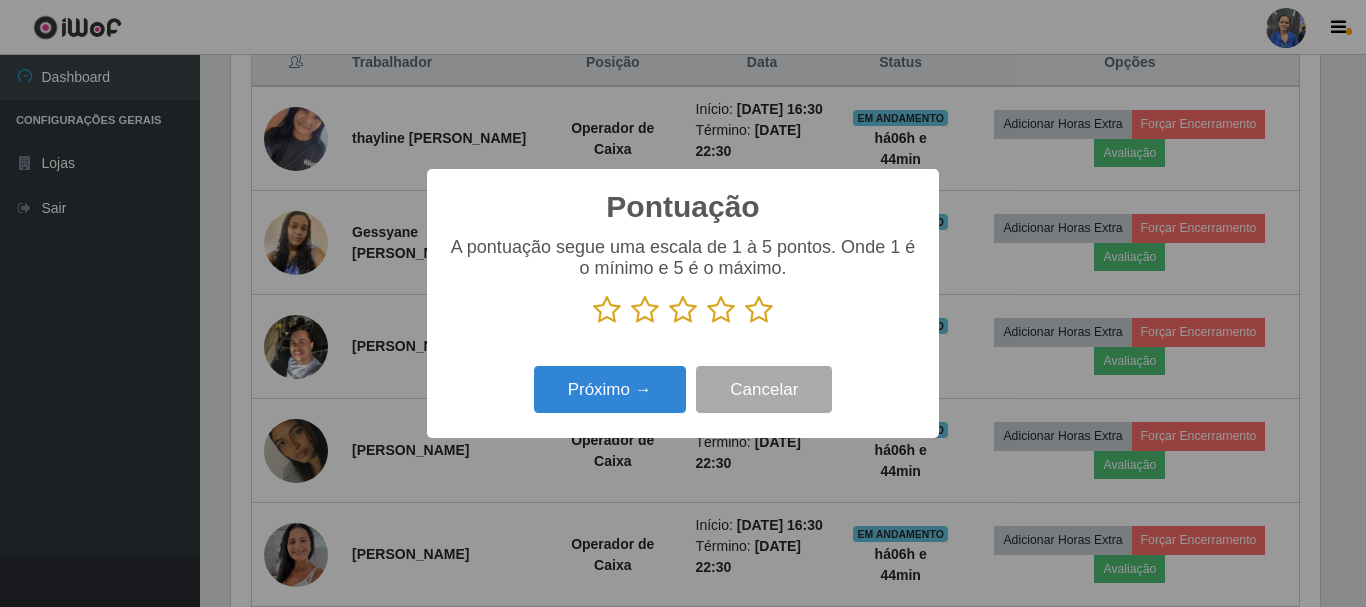scroll, scrollTop: 999585, scrollLeft: 998911, axis: both 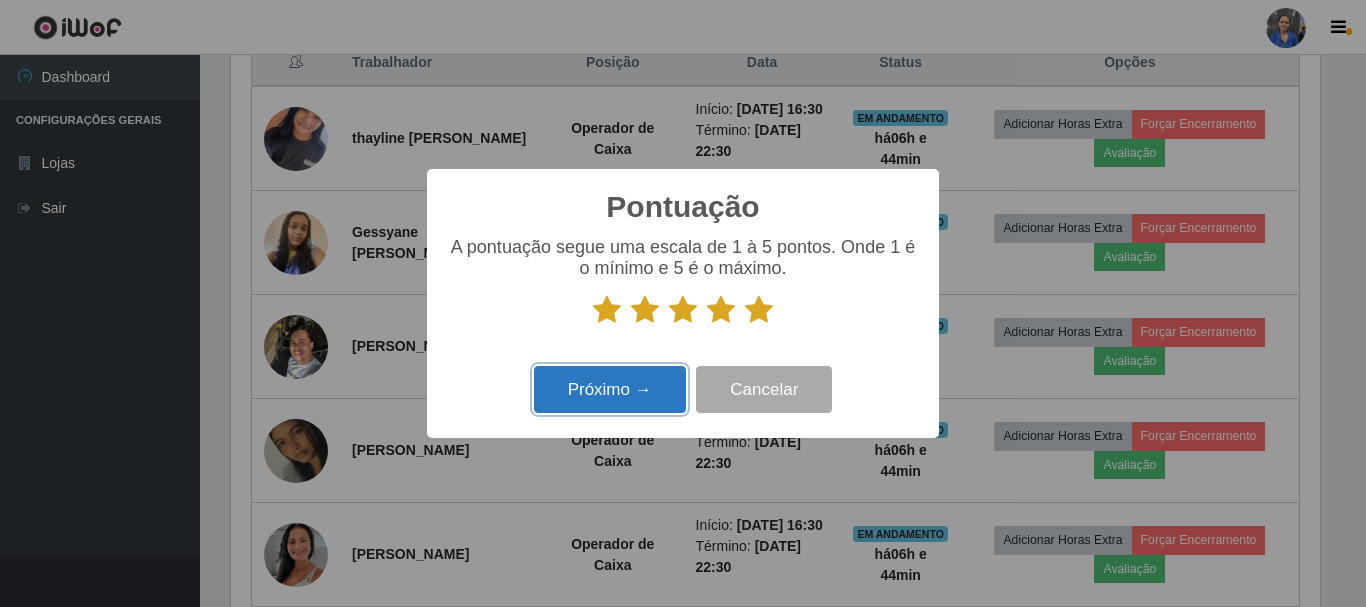 click on "Próximo →" at bounding box center (610, 389) 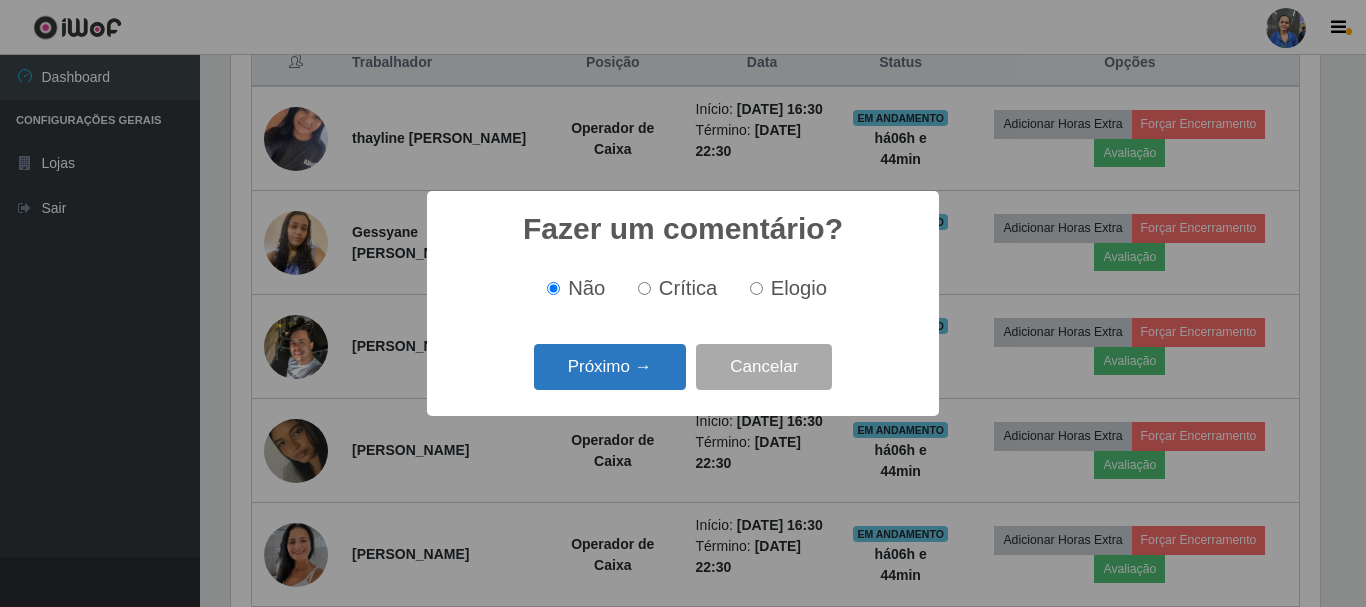 click on "Próximo →" at bounding box center [610, 367] 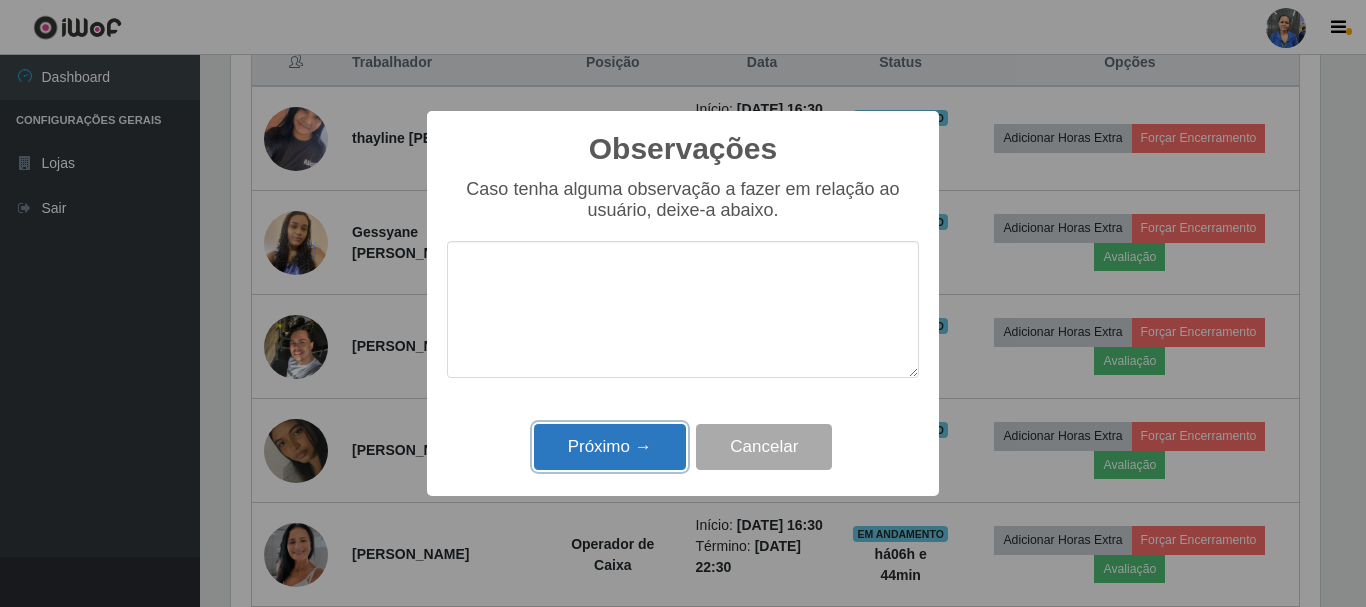 click on "Próximo →" at bounding box center [610, 447] 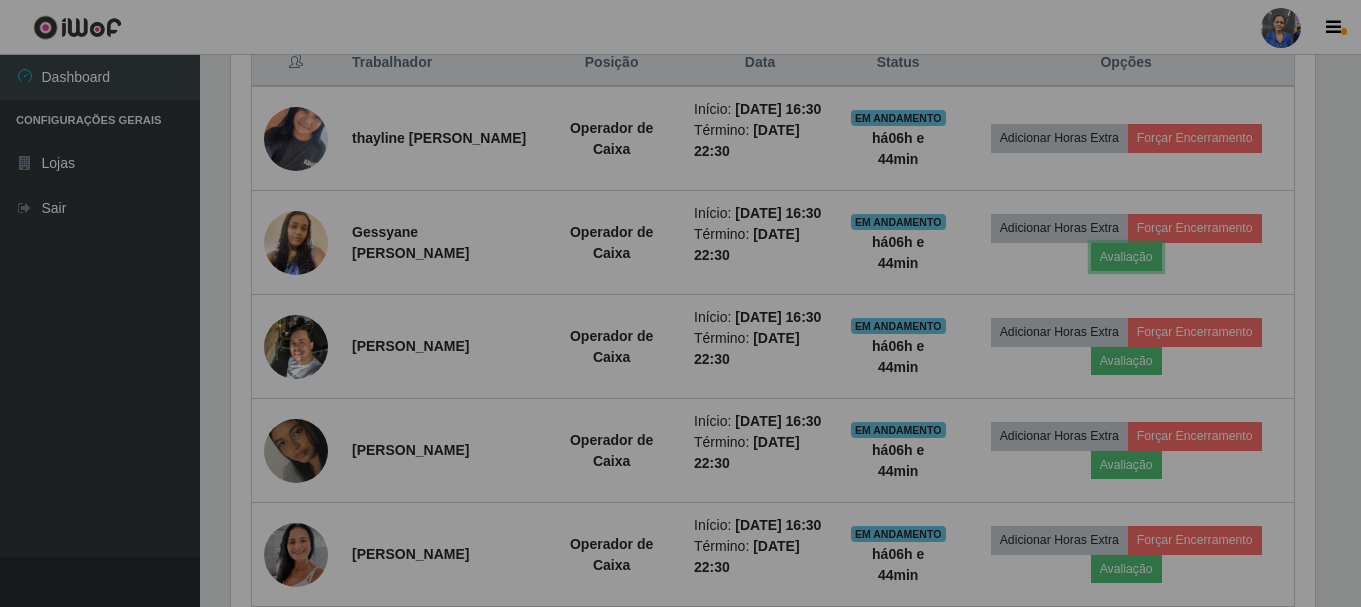 scroll, scrollTop: 999585, scrollLeft: 998901, axis: both 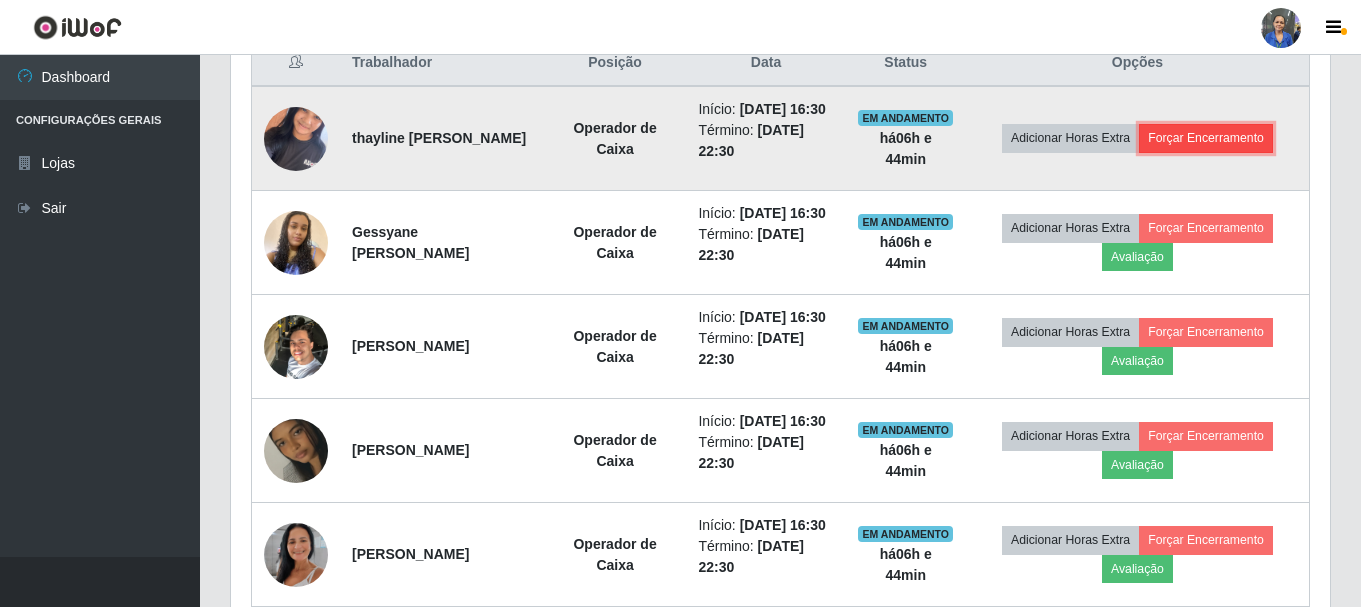 click on "Forçar Encerramento" at bounding box center [1206, 138] 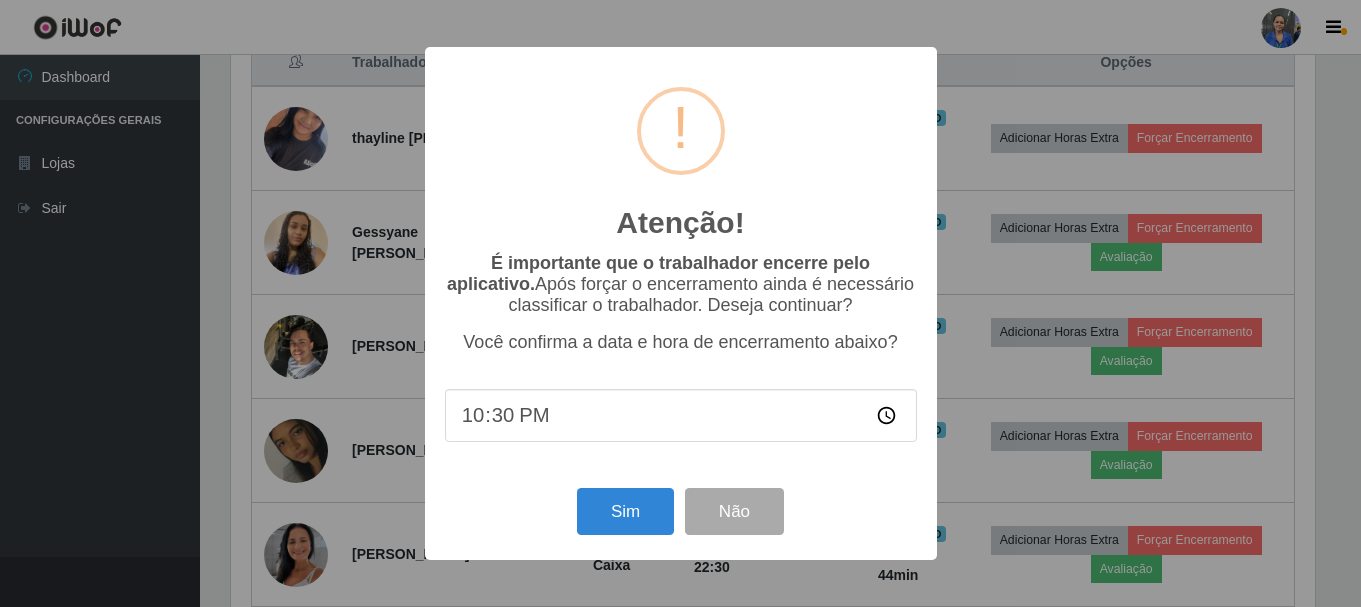 scroll, scrollTop: 999585, scrollLeft: 998911, axis: both 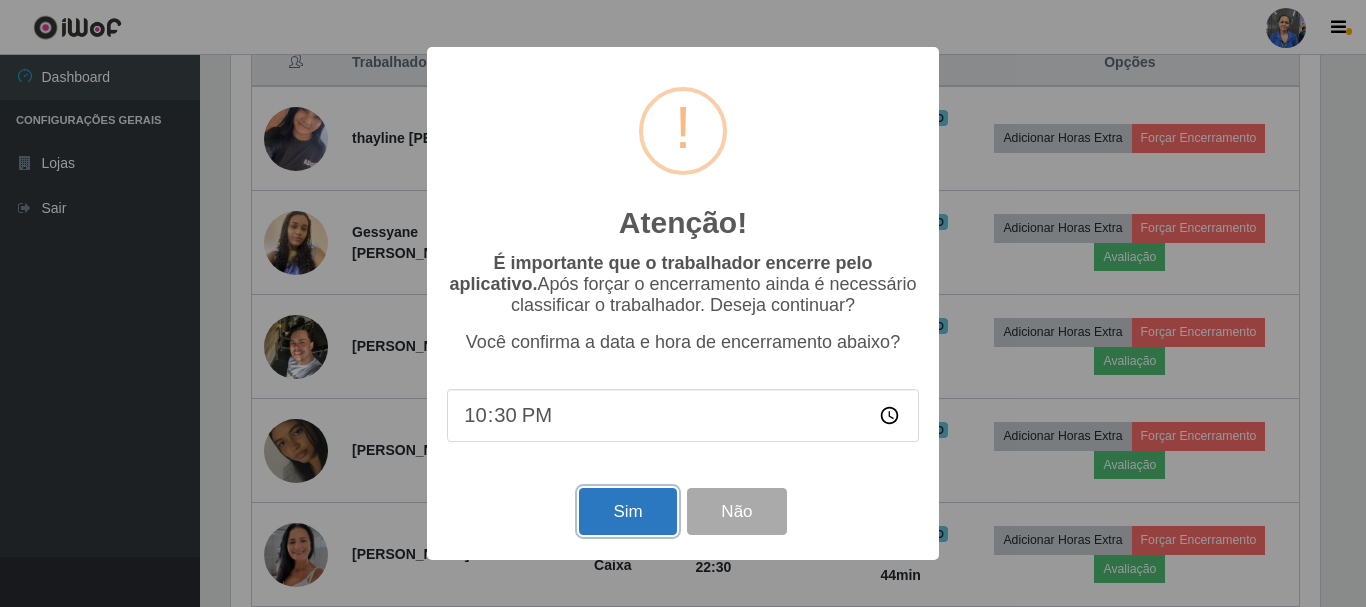 click on "Sim" at bounding box center (627, 511) 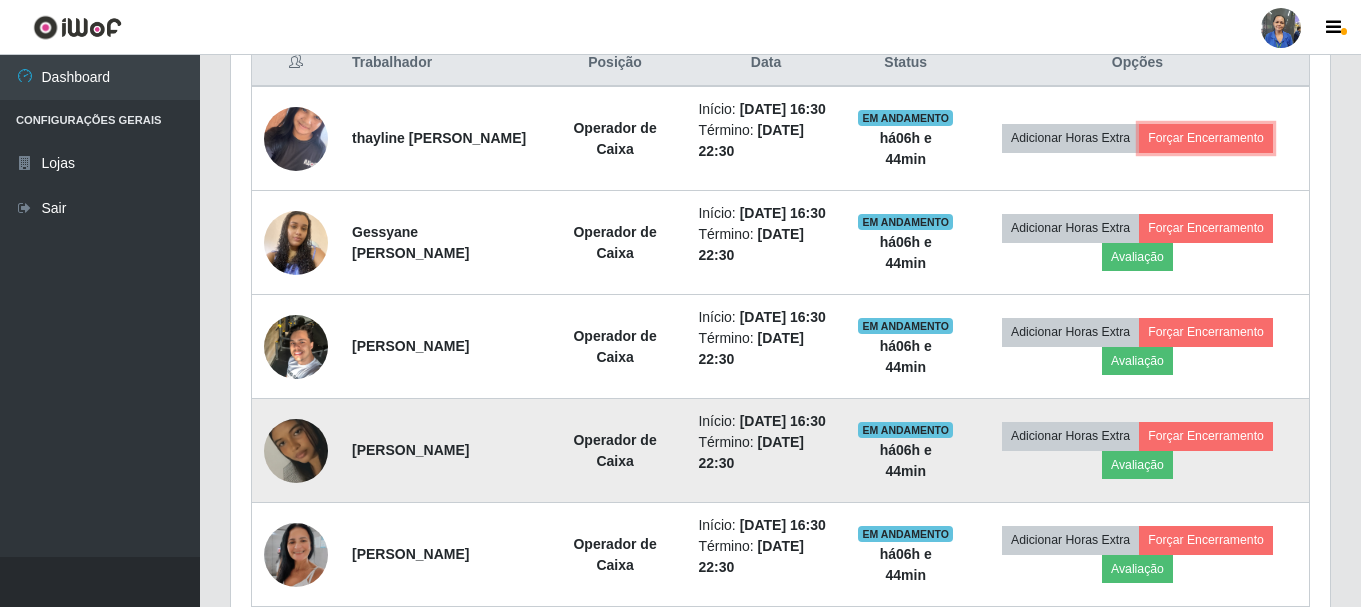 scroll, scrollTop: 999585, scrollLeft: 998901, axis: both 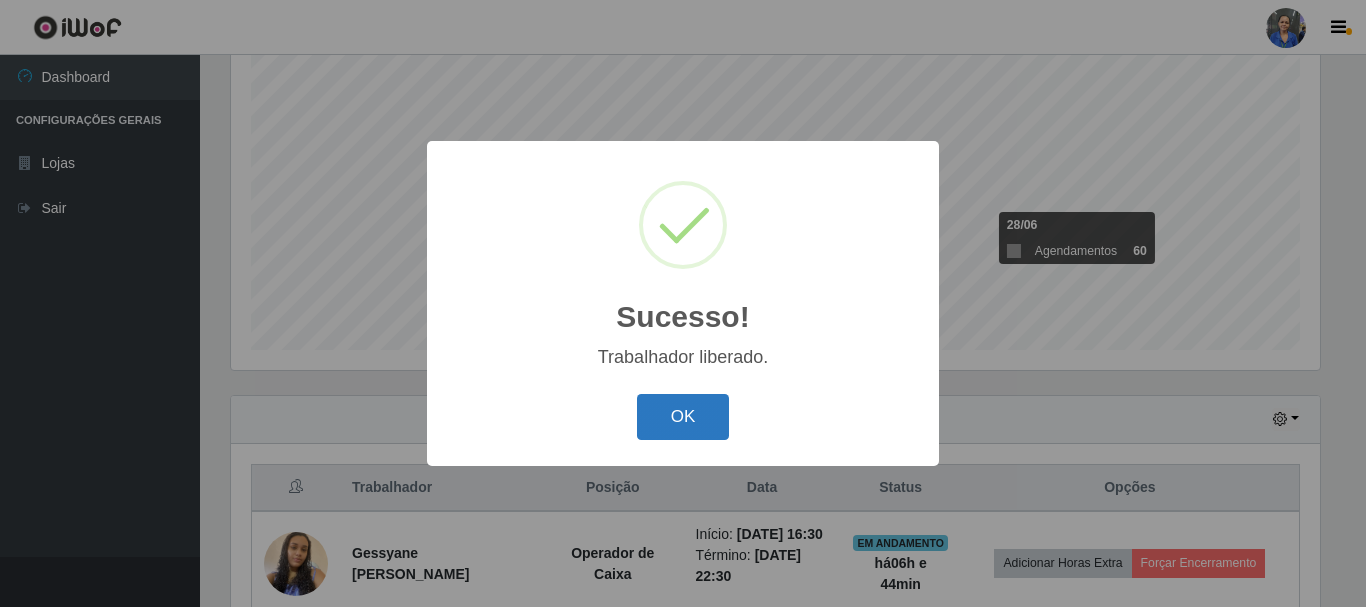 click on "OK" at bounding box center [683, 417] 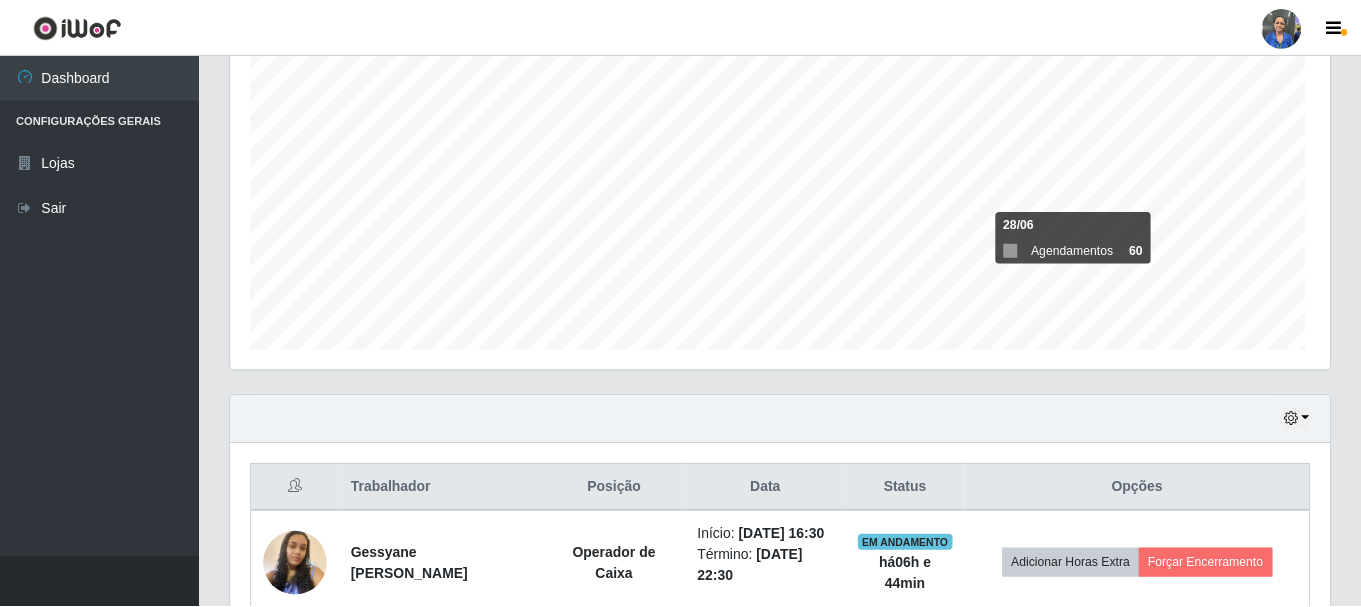 scroll, scrollTop: 999585, scrollLeft: 998901, axis: both 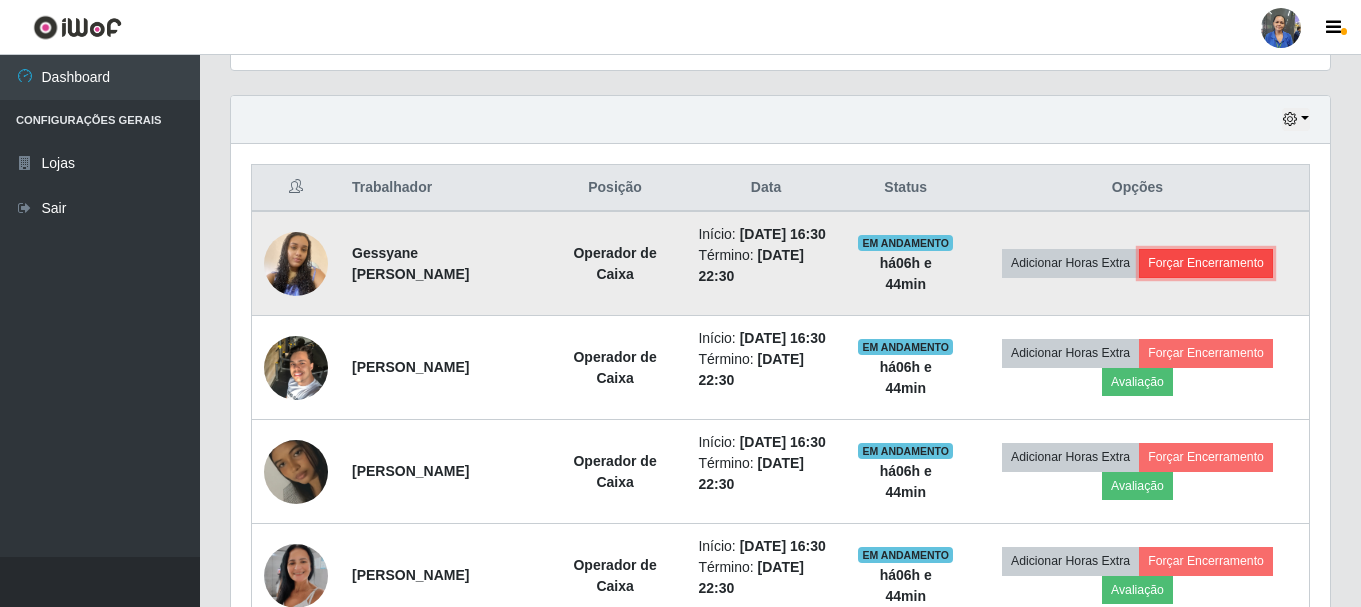 click on "Forçar Encerramento" at bounding box center (1206, 263) 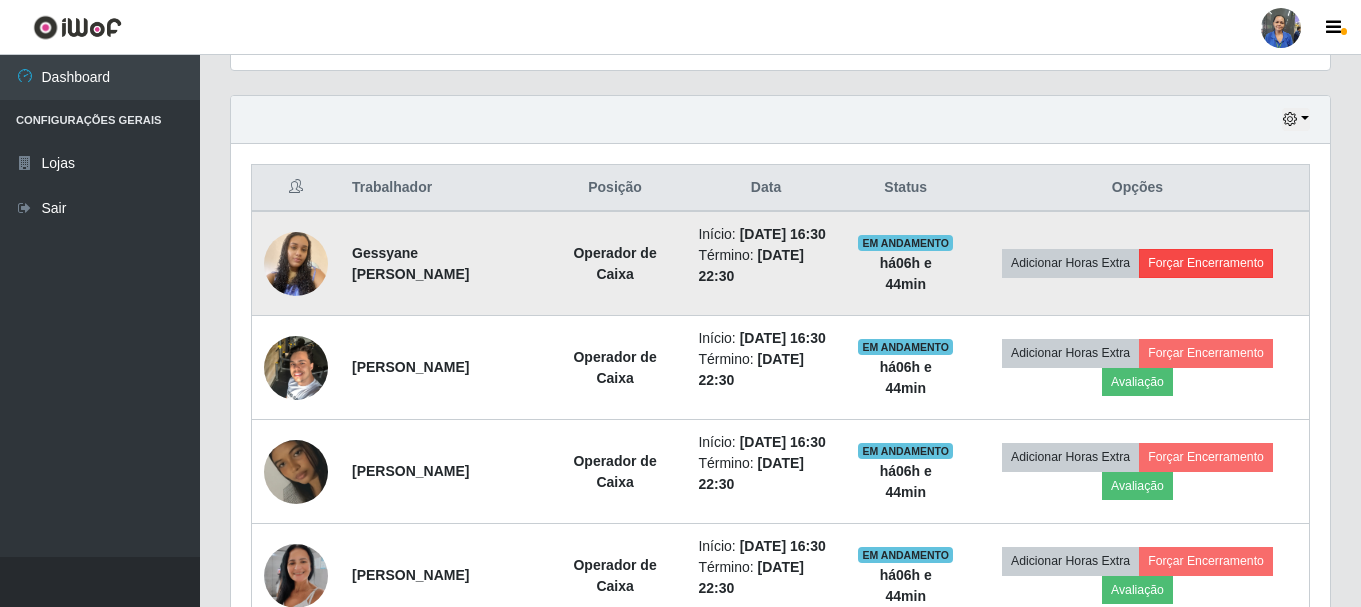 scroll, scrollTop: 999585, scrollLeft: 998911, axis: both 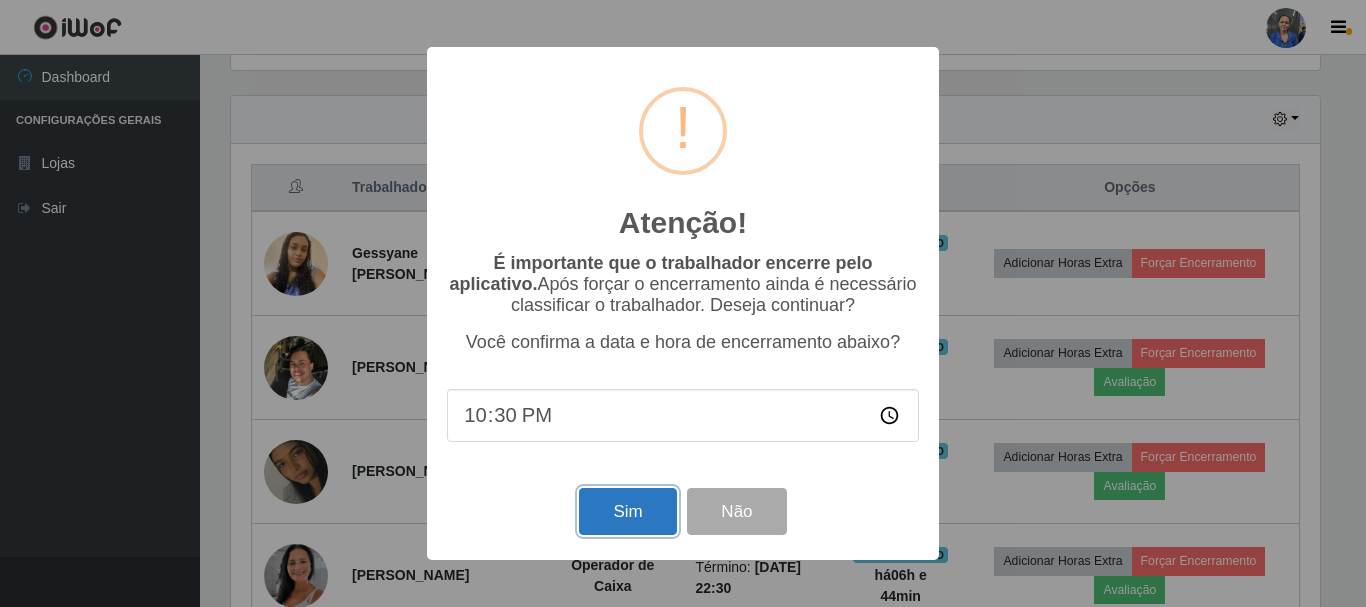 click on "Sim" at bounding box center [627, 511] 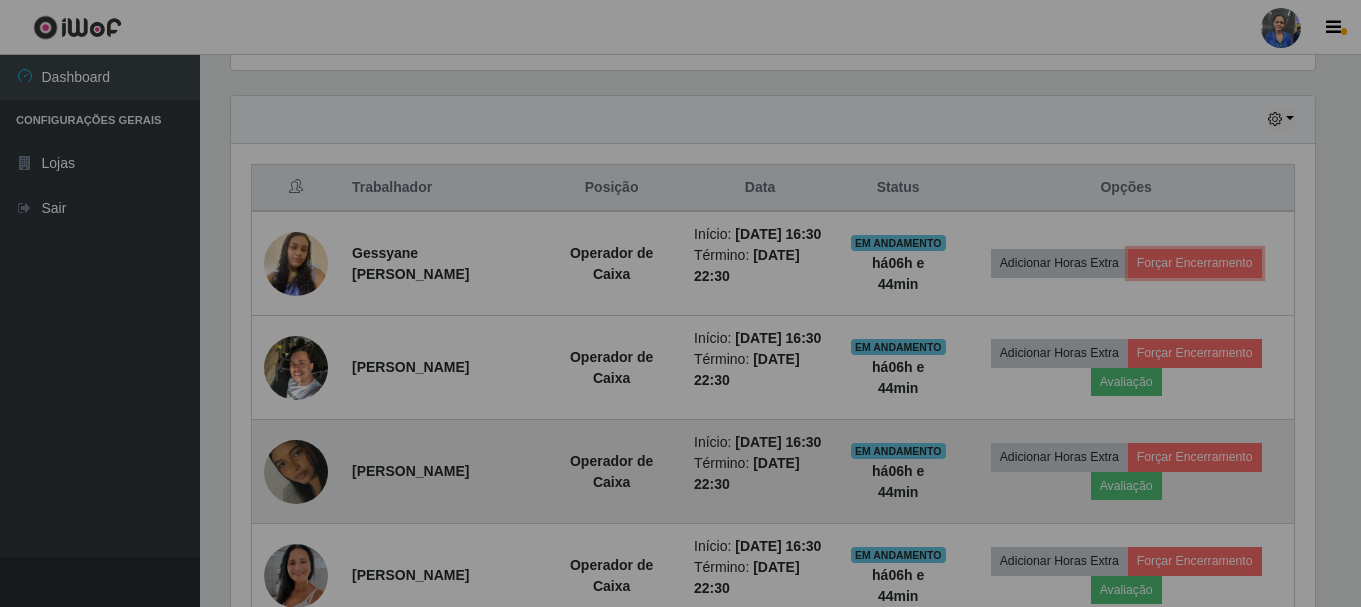 scroll, scrollTop: 999585, scrollLeft: 998901, axis: both 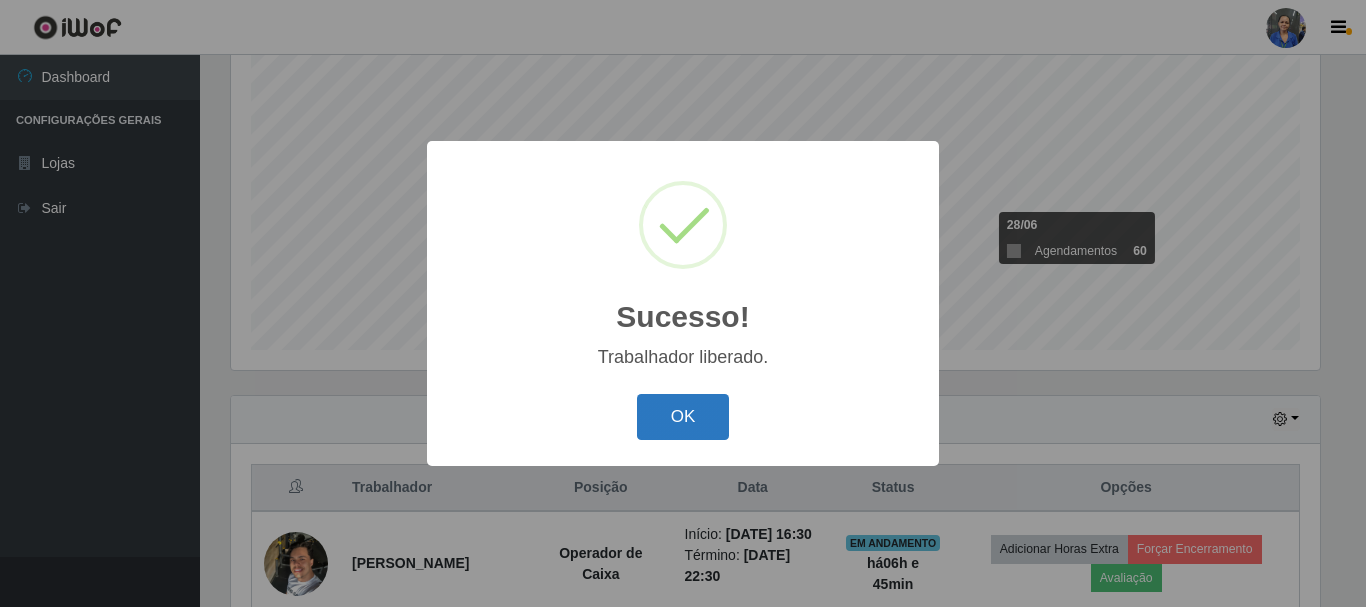 click on "OK" at bounding box center (683, 417) 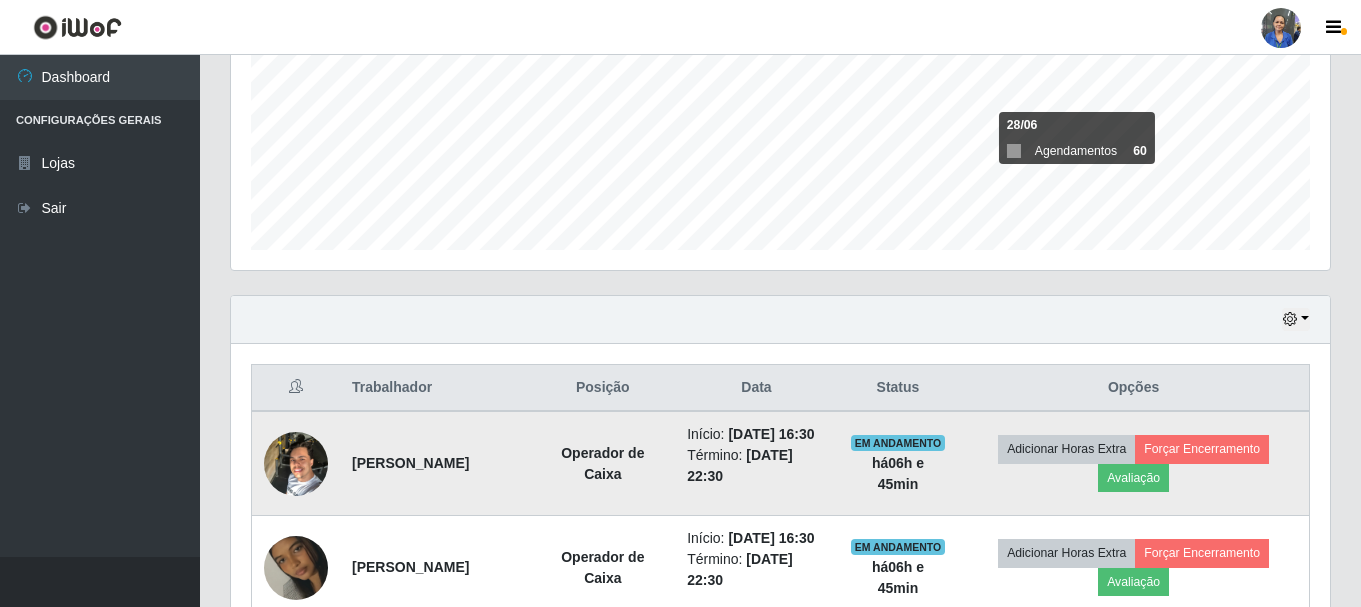 click on "Adicionar Horas Extra Forçar Encerramento Avaliação" at bounding box center (1133, 463) 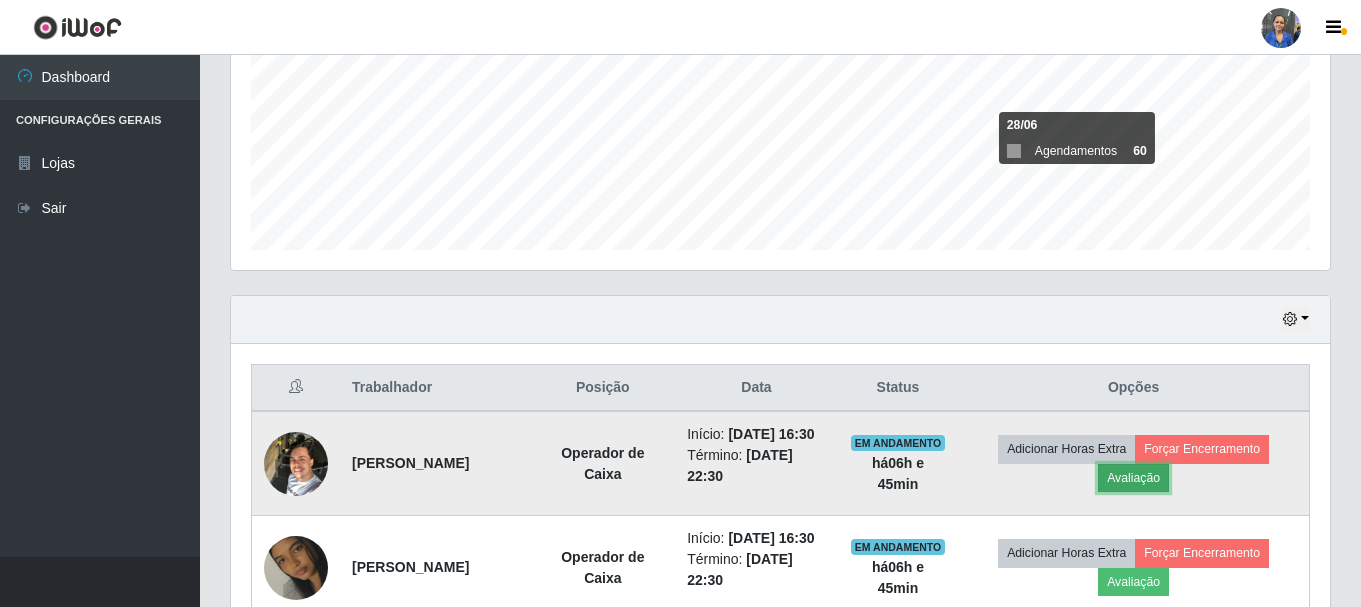 click on "Avaliação" at bounding box center [1133, 478] 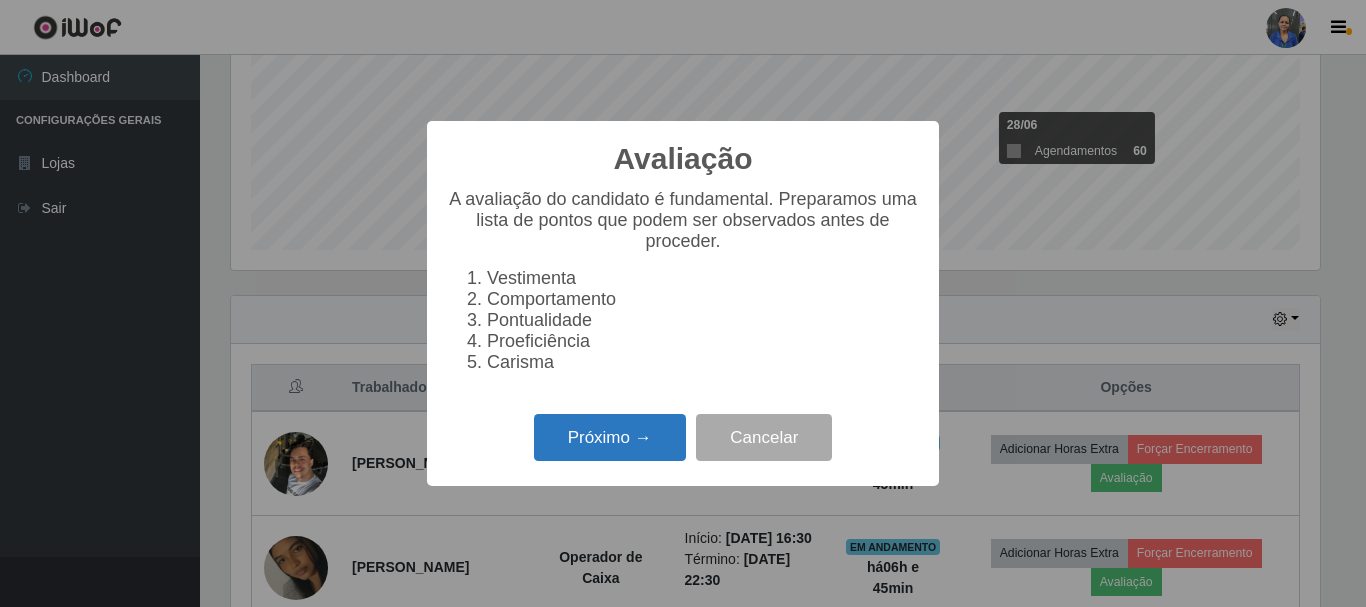 click on "Próximo →" at bounding box center [610, 437] 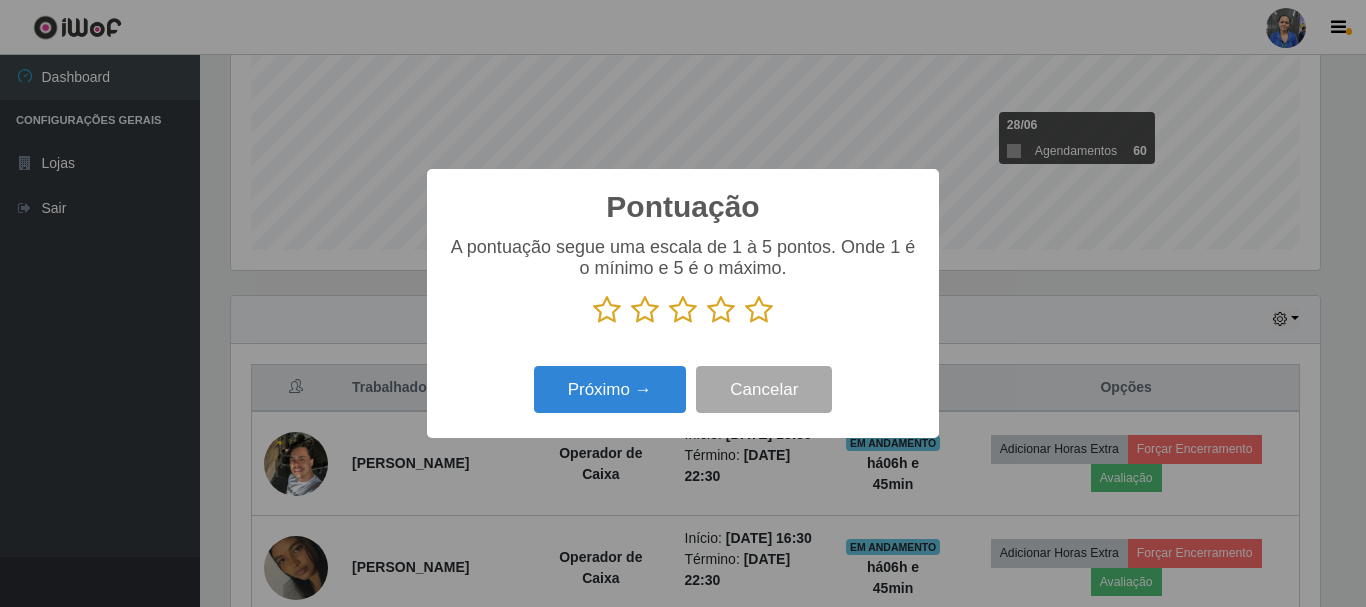 click at bounding box center (759, 310) 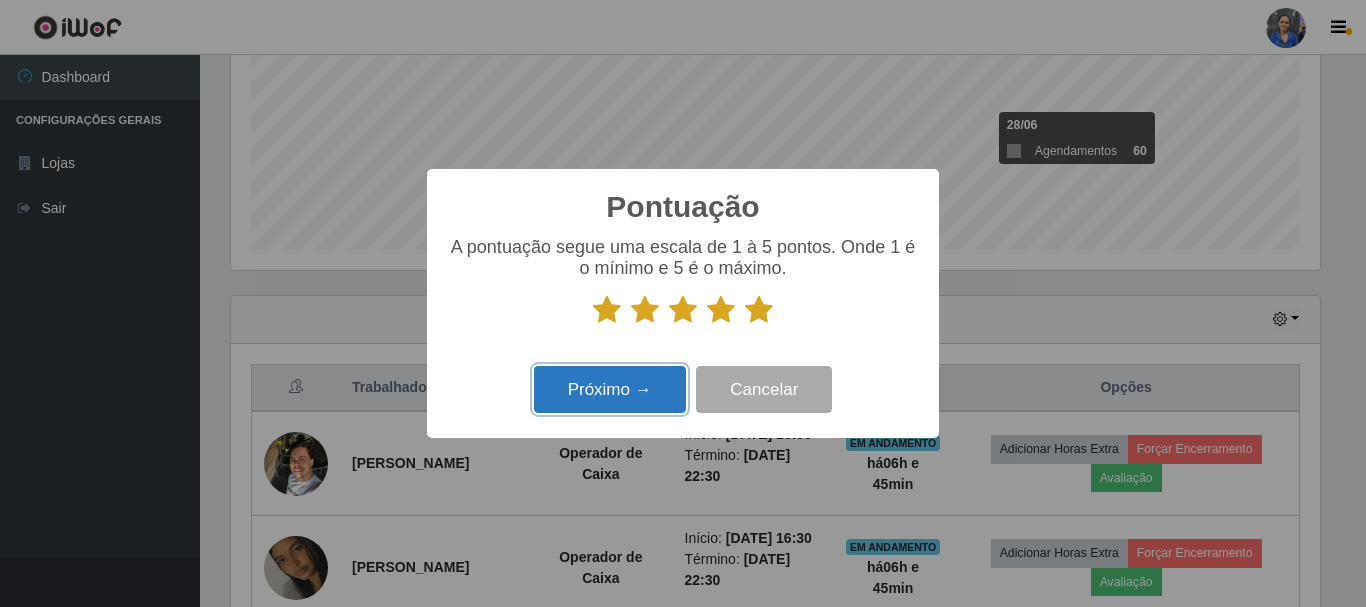 click on "Próximo →" at bounding box center (610, 389) 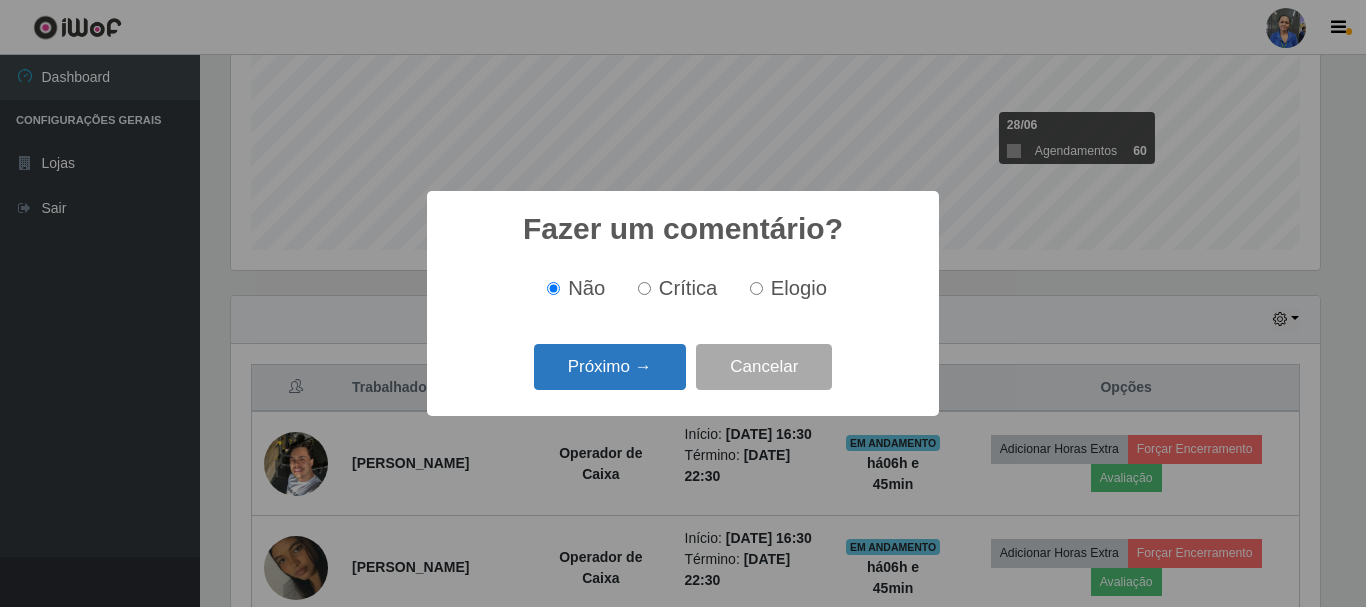 click on "Próximo →" at bounding box center (610, 367) 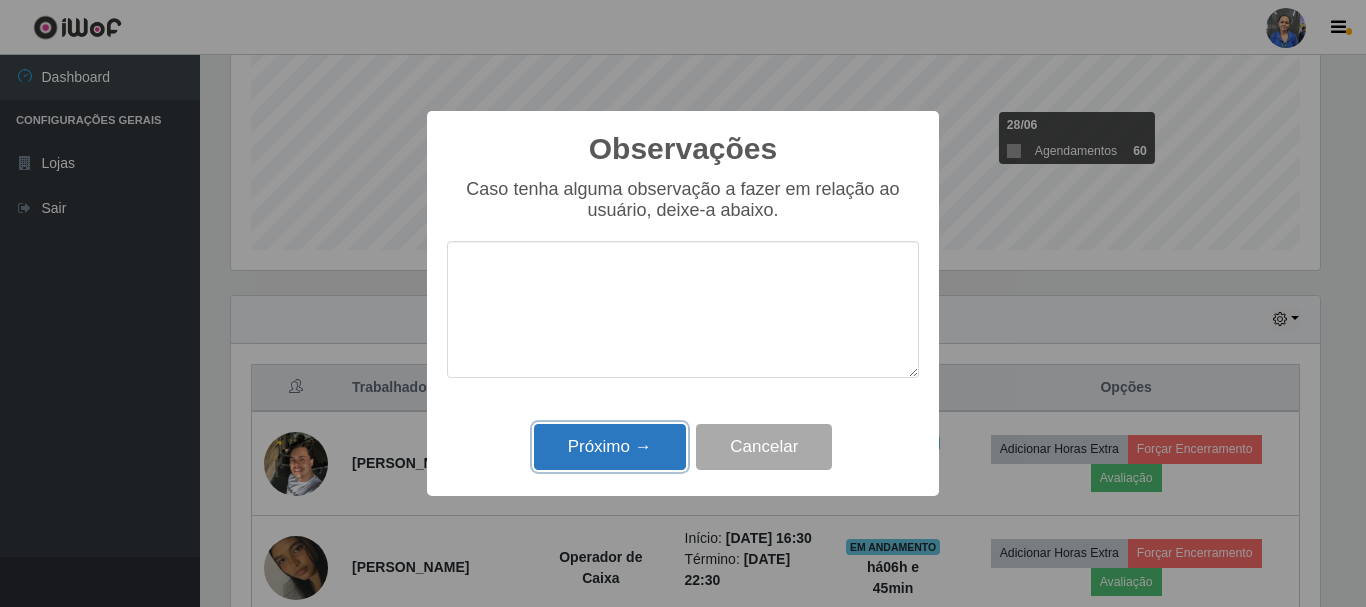 click on "Próximo →" at bounding box center (610, 447) 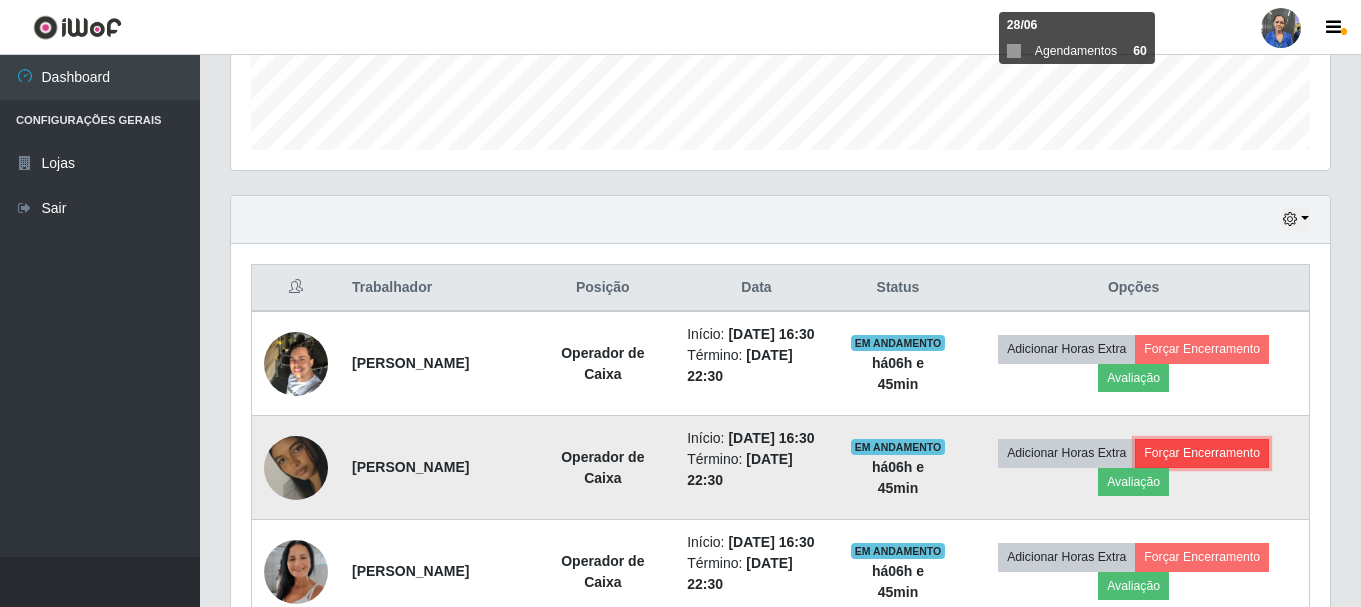 click on "Forçar Encerramento" at bounding box center (1202, 453) 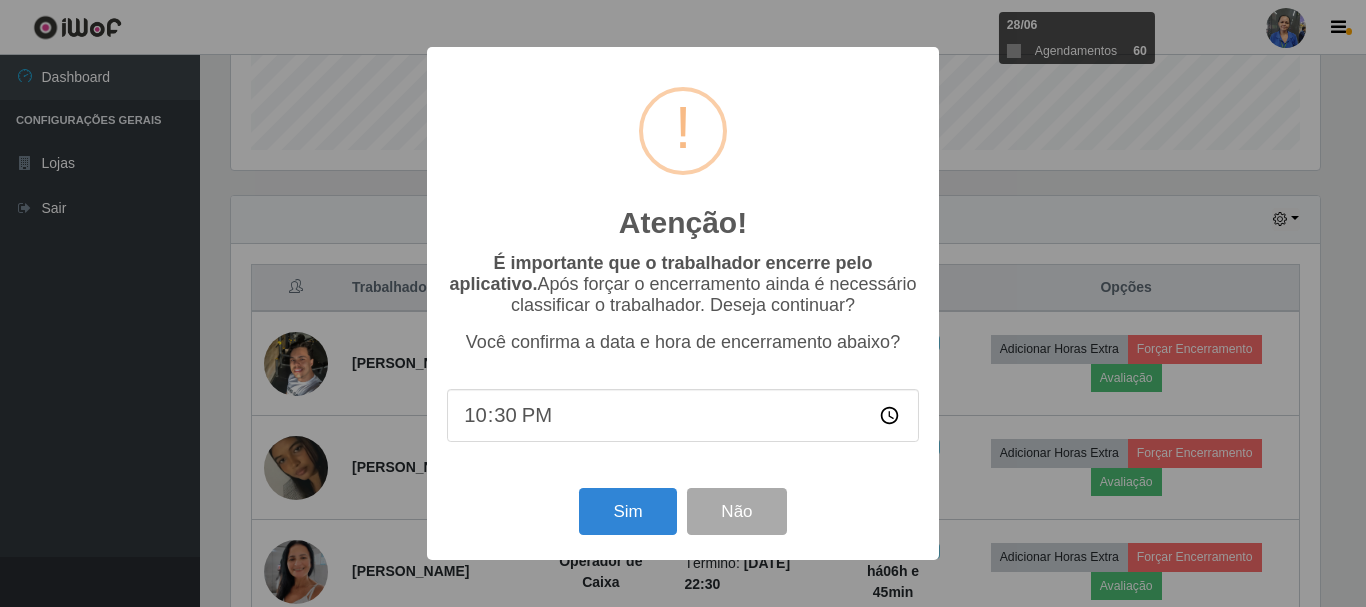 click on "Atenção! × É importante que o trabalhador encerre pelo aplicativo.
Após forçar o encerramento ainda é necessário classificar o trabalhador.
Deseja continuar?
Você confirma a data e hora de encerramento abaixo?
22:30
Sim Não" at bounding box center (683, 303) 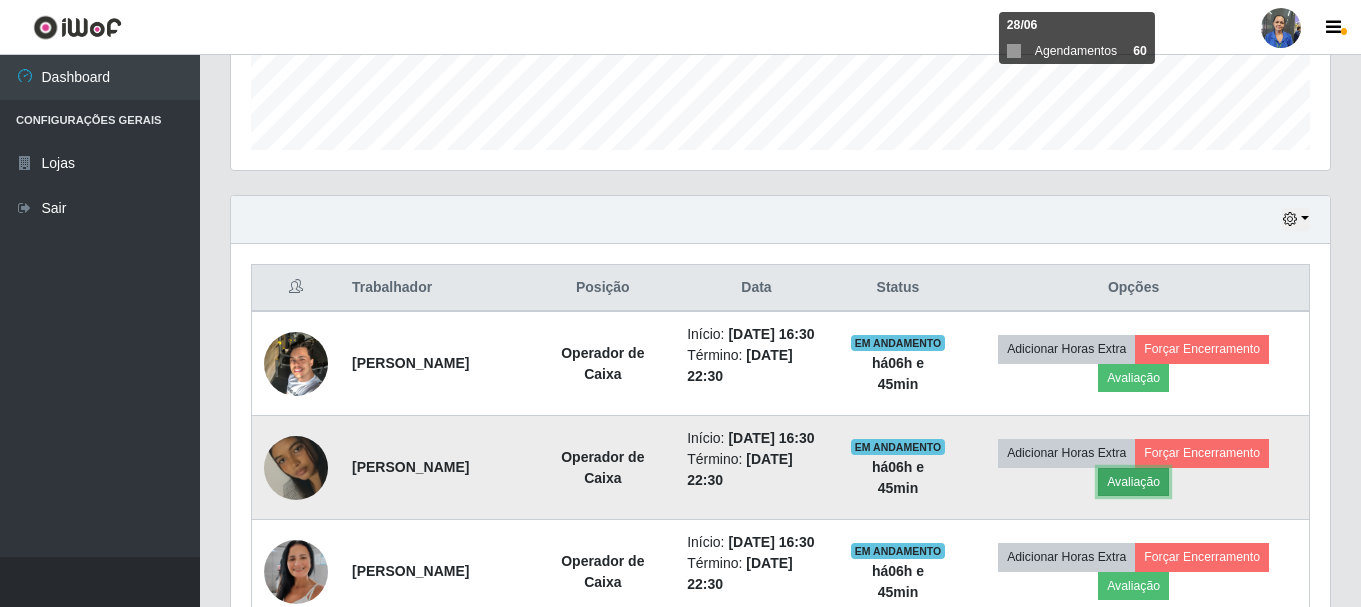 click on "Avaliação" at bounding box center [1133, 482] 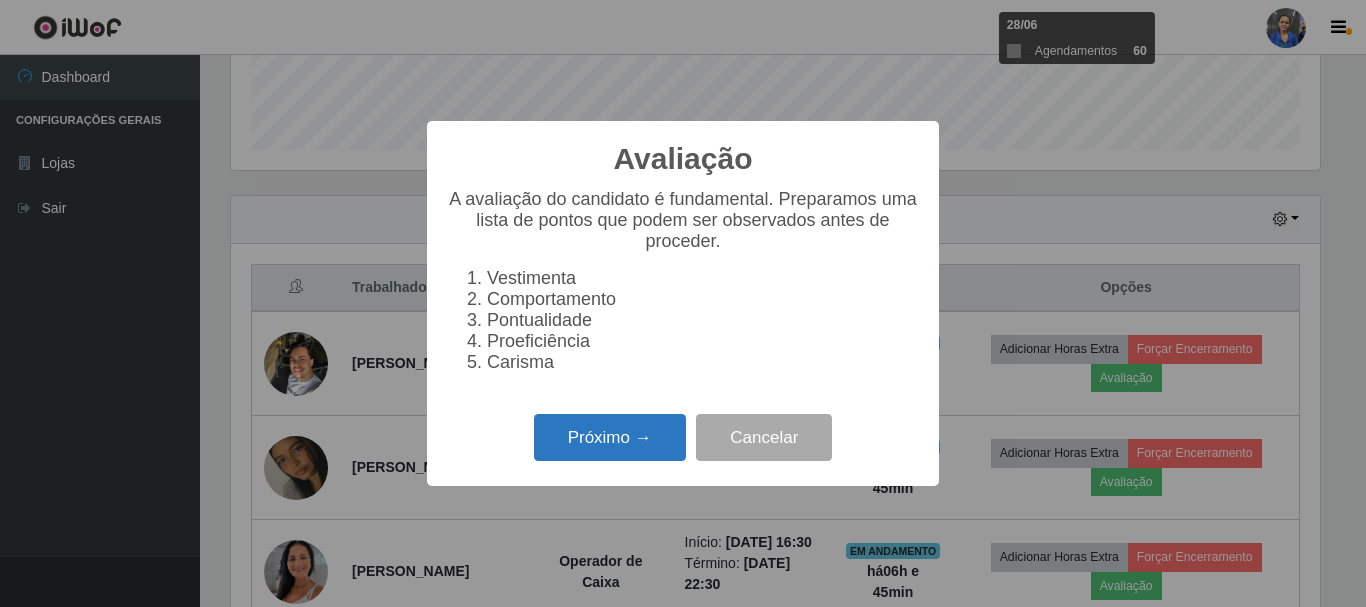 click on "Próximo →" at bounding box center [610, 437] 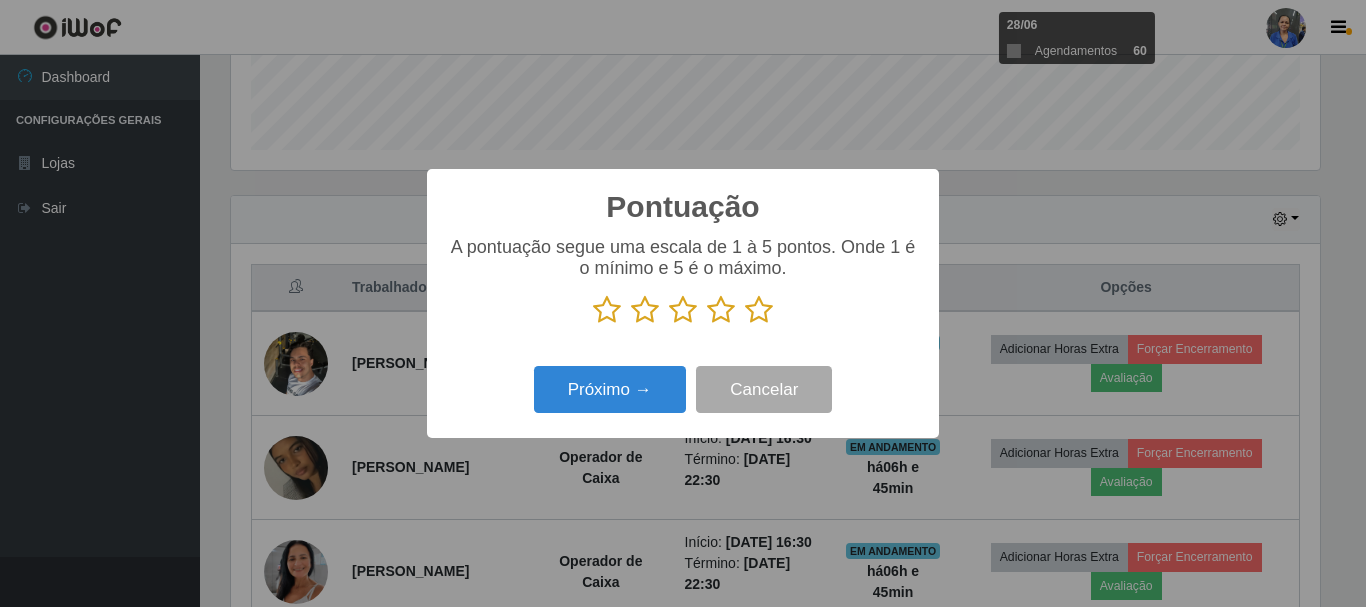 click at bounding box center (759, 310) 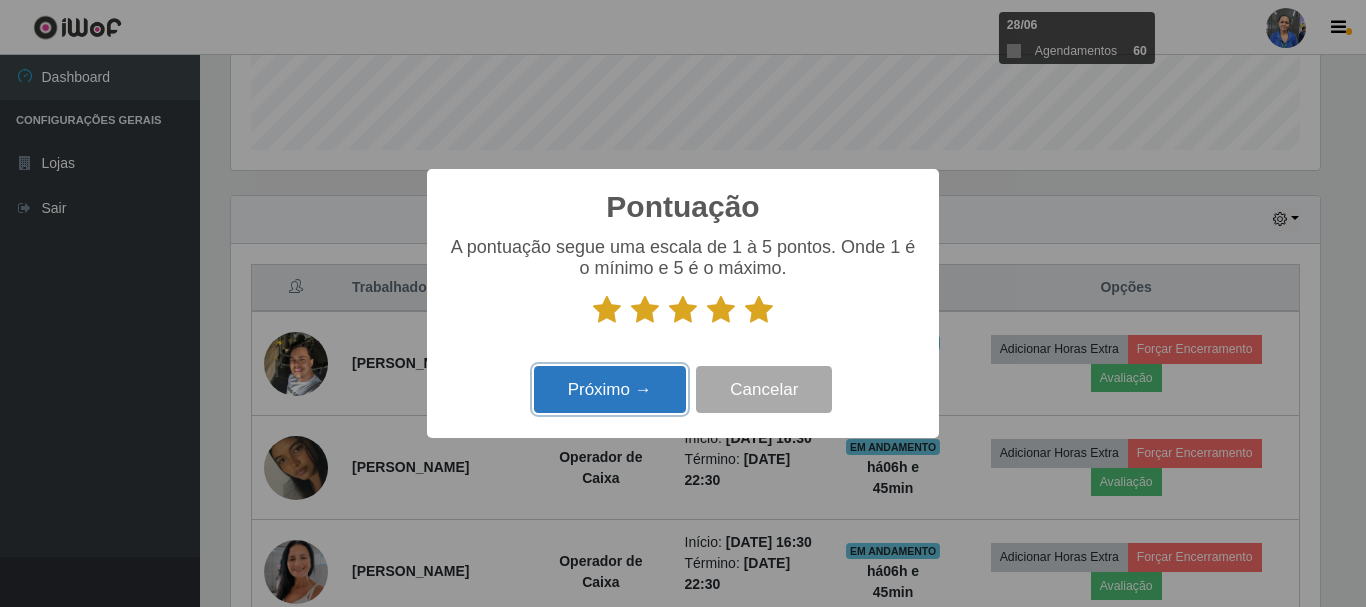 click on "Próximo →" at bounding box center [610, 389] 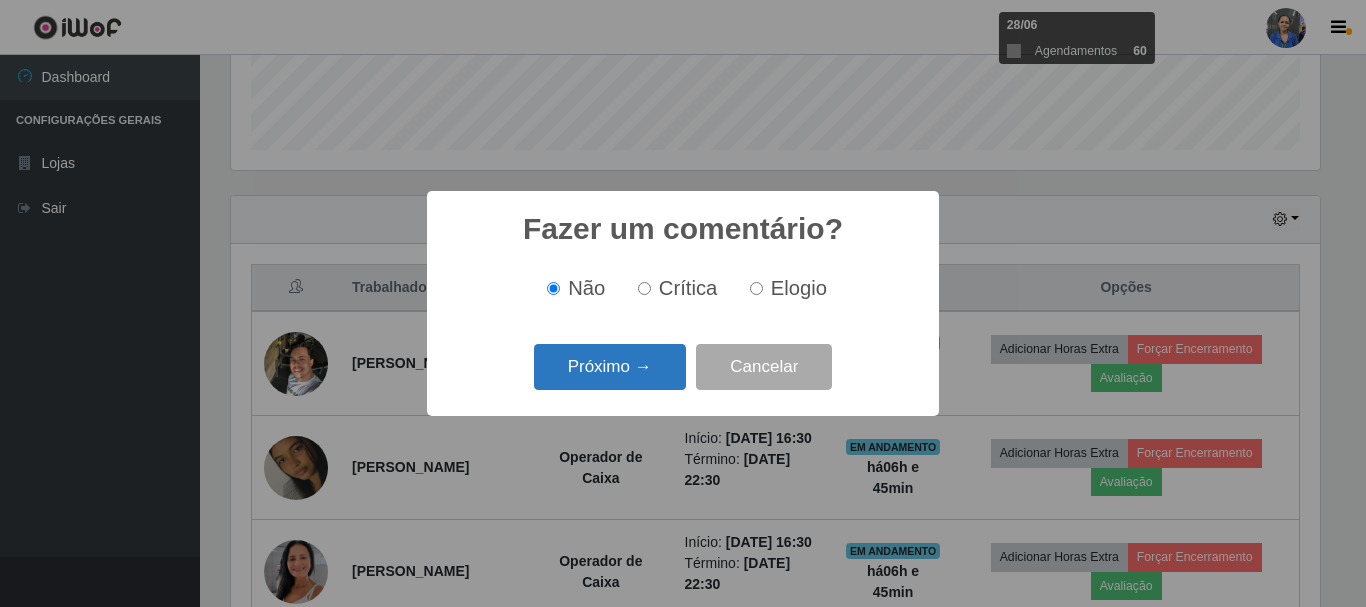 click on "Próximo →" at bounding box center [610, 367] 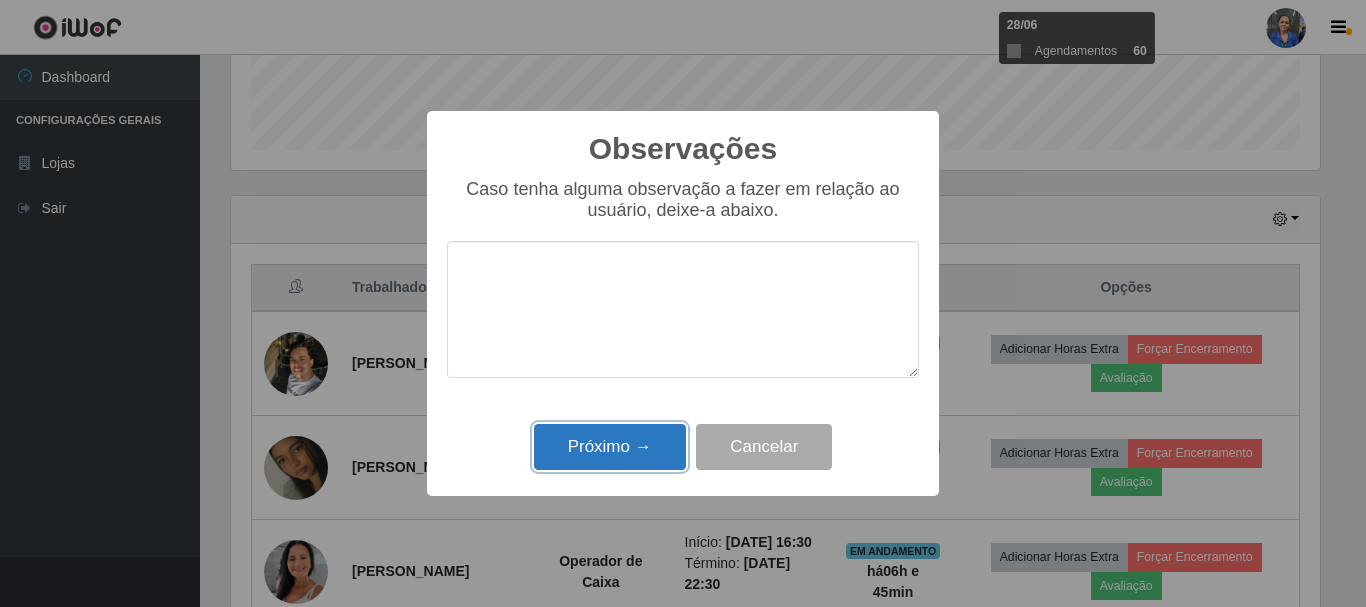 click on "Próximo →" at bounding box center (610, 447) 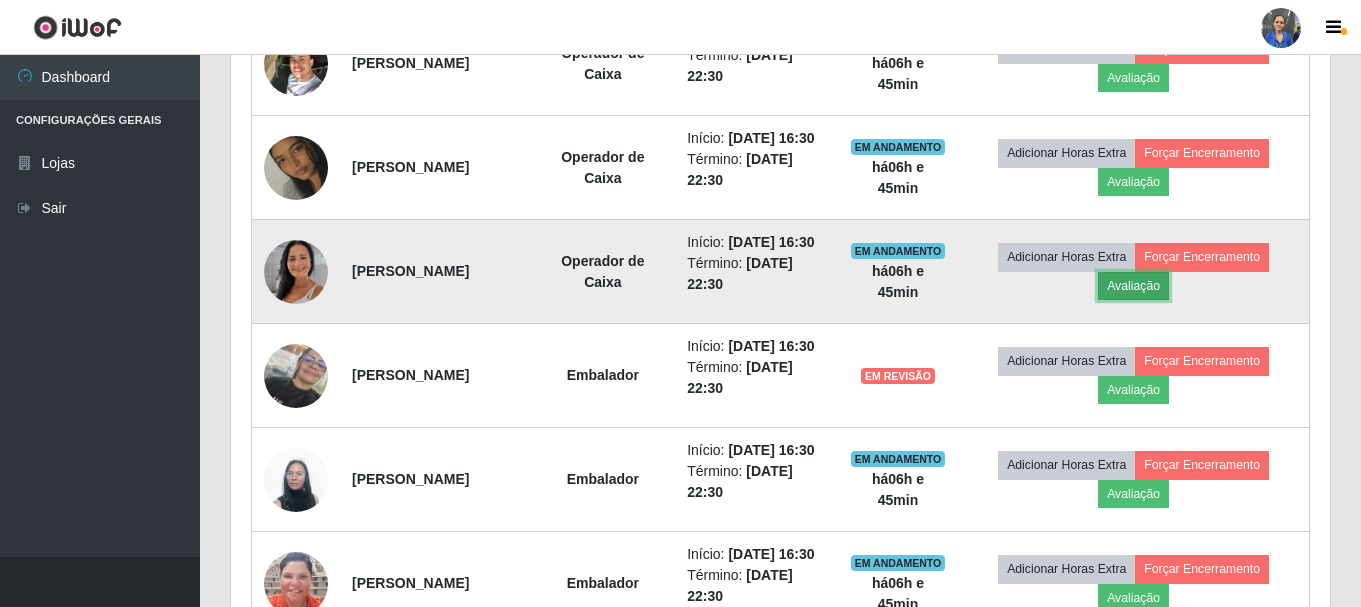click on "Avaliação" at bounding box center [1133, 286] 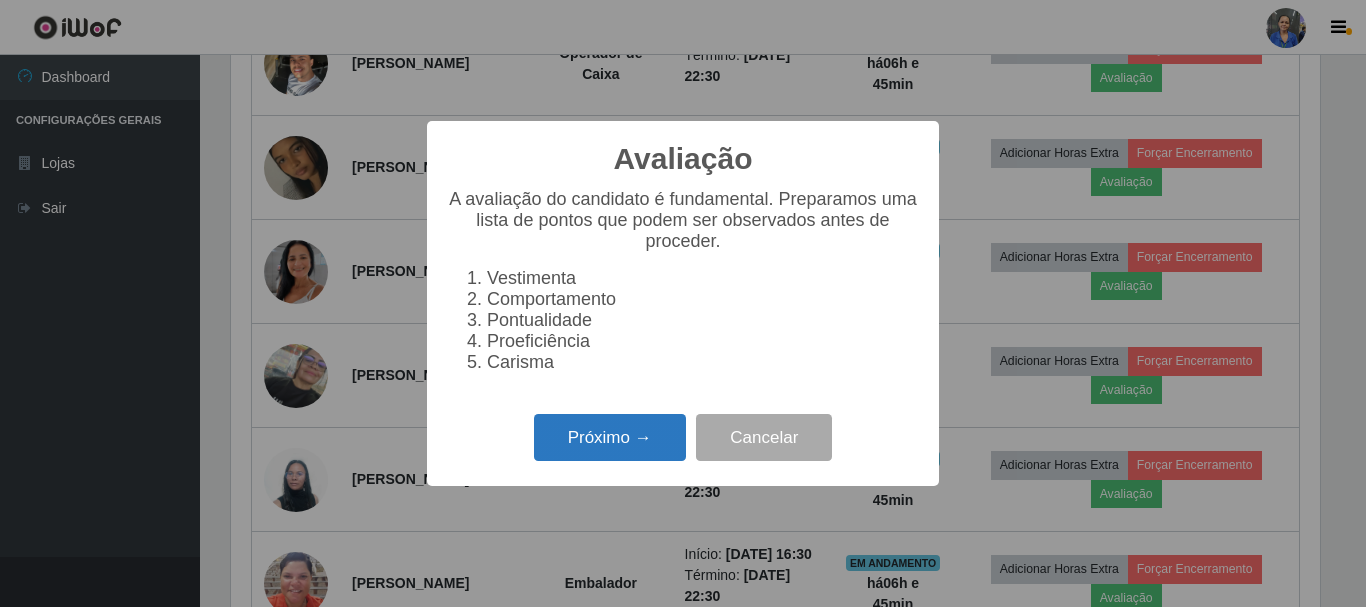 click on "Próximo →" at bounding box center (610, 437) 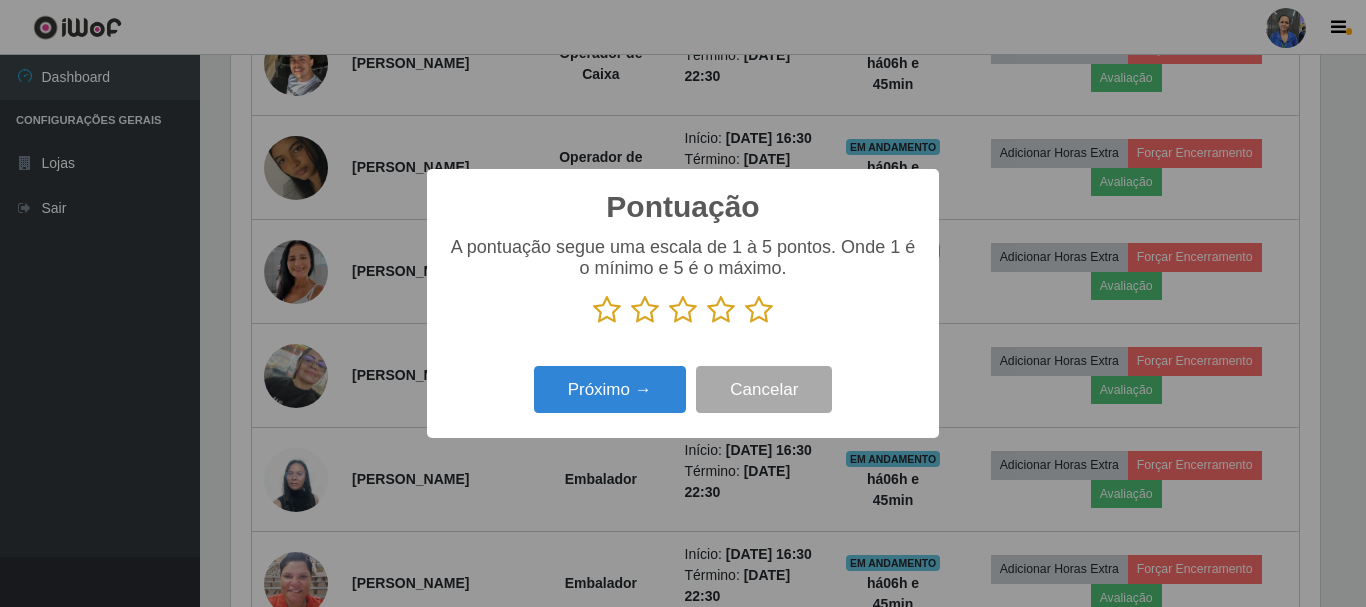 click at bounding box center [759, 310] 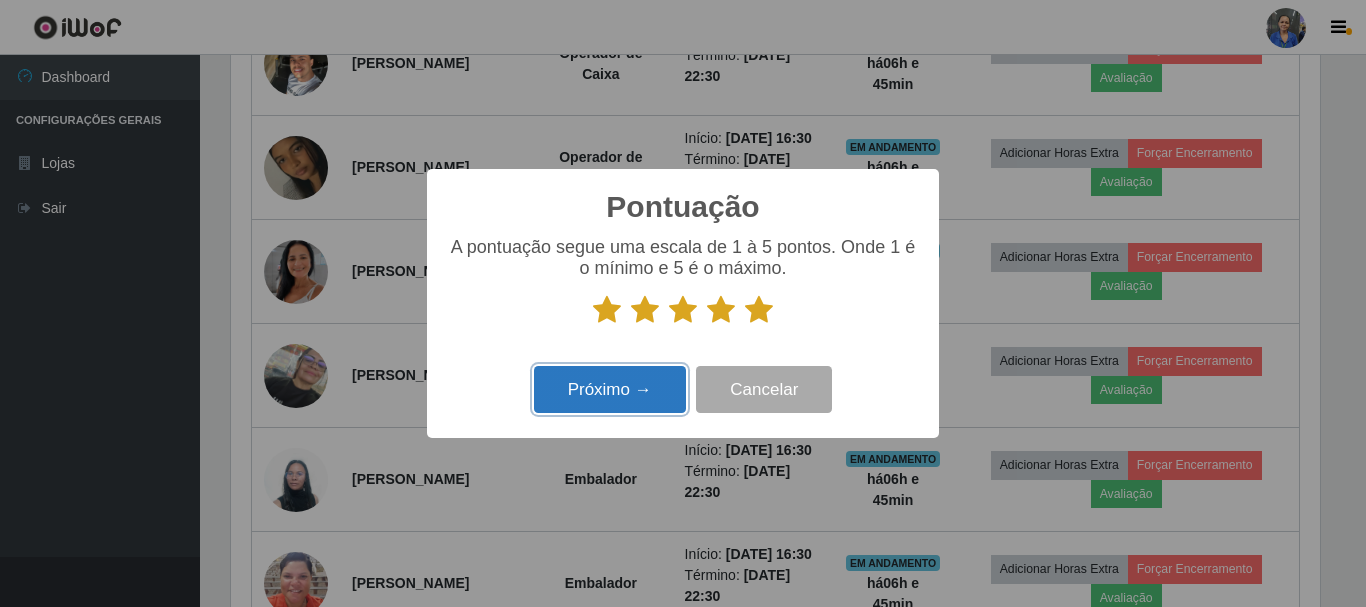 click on "Próximo →" at bounding box center [610, 389] 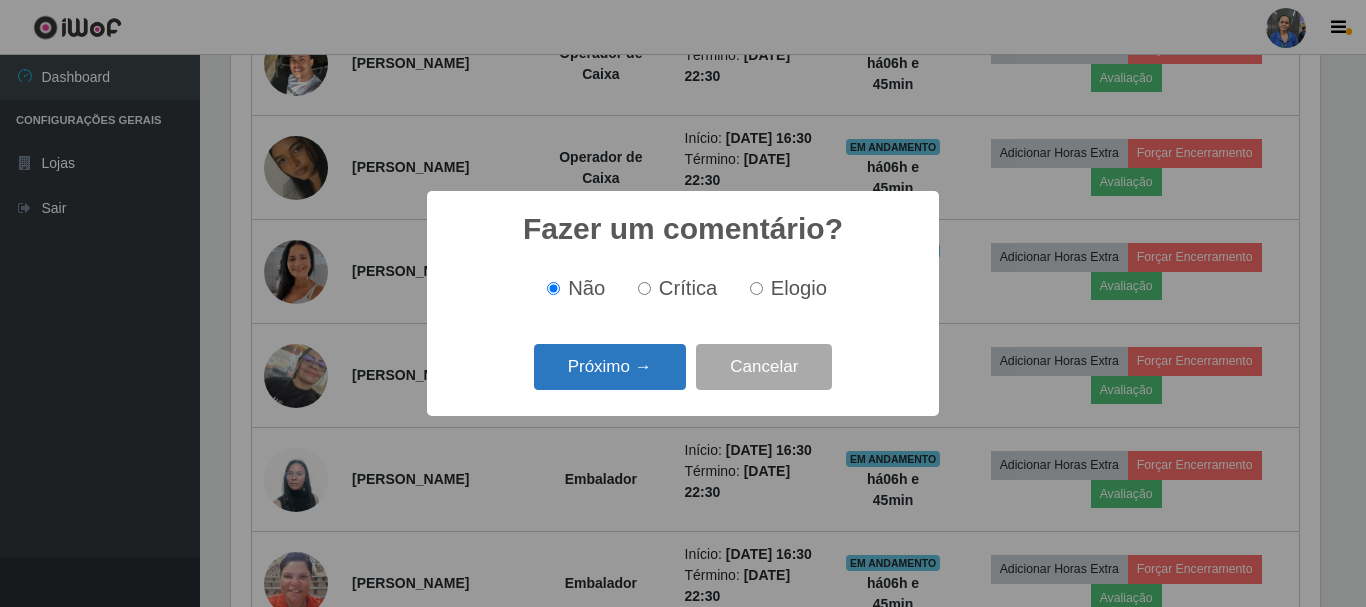 click on "Próximo →" at bounding box center [610, 367] 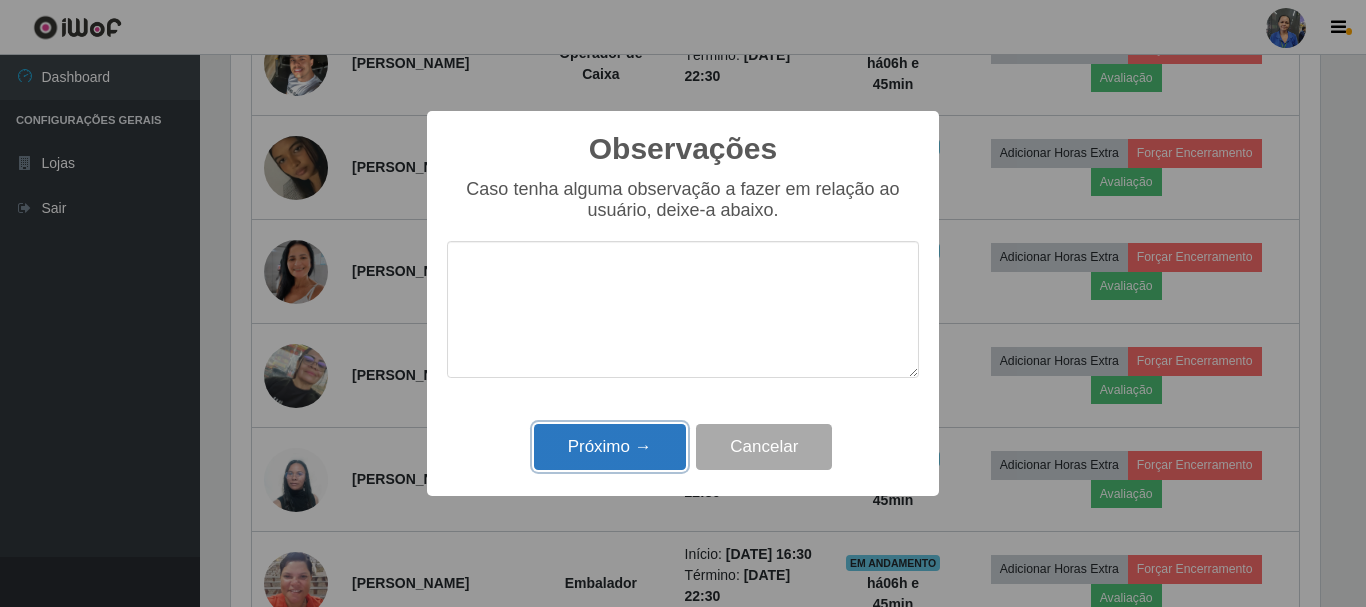 click on "Próximo →" at bounding box center (610, 447) 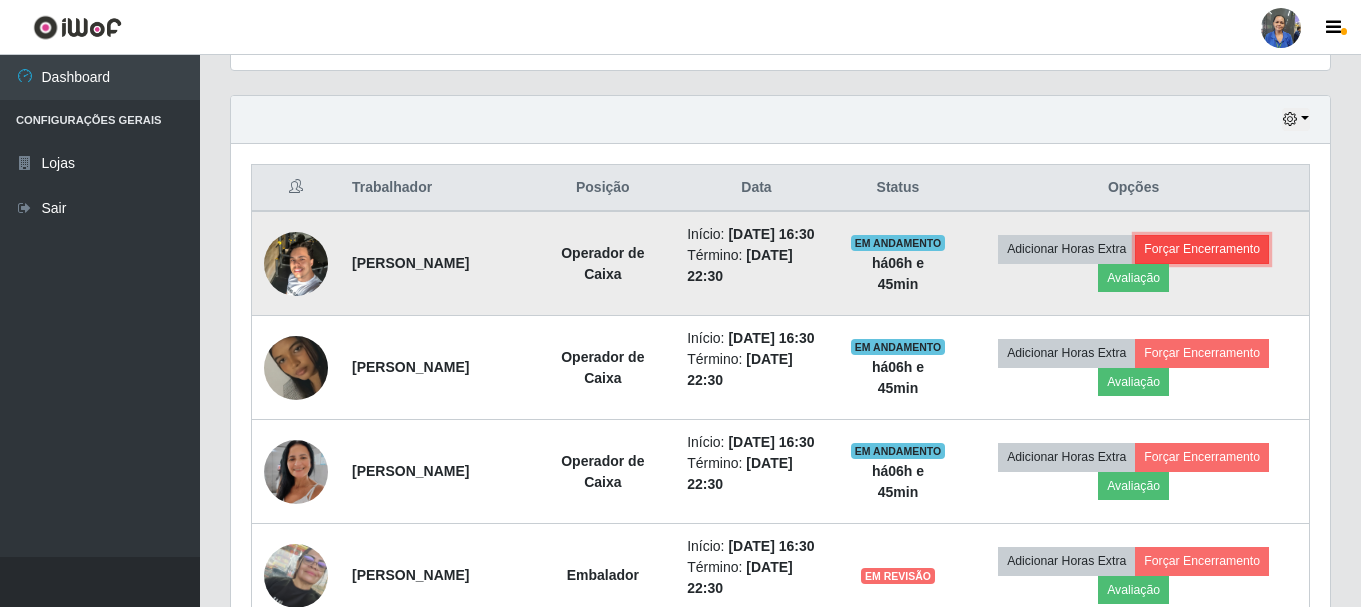 click on "Forçar Encerramento" at bounding box center (1202, 249) 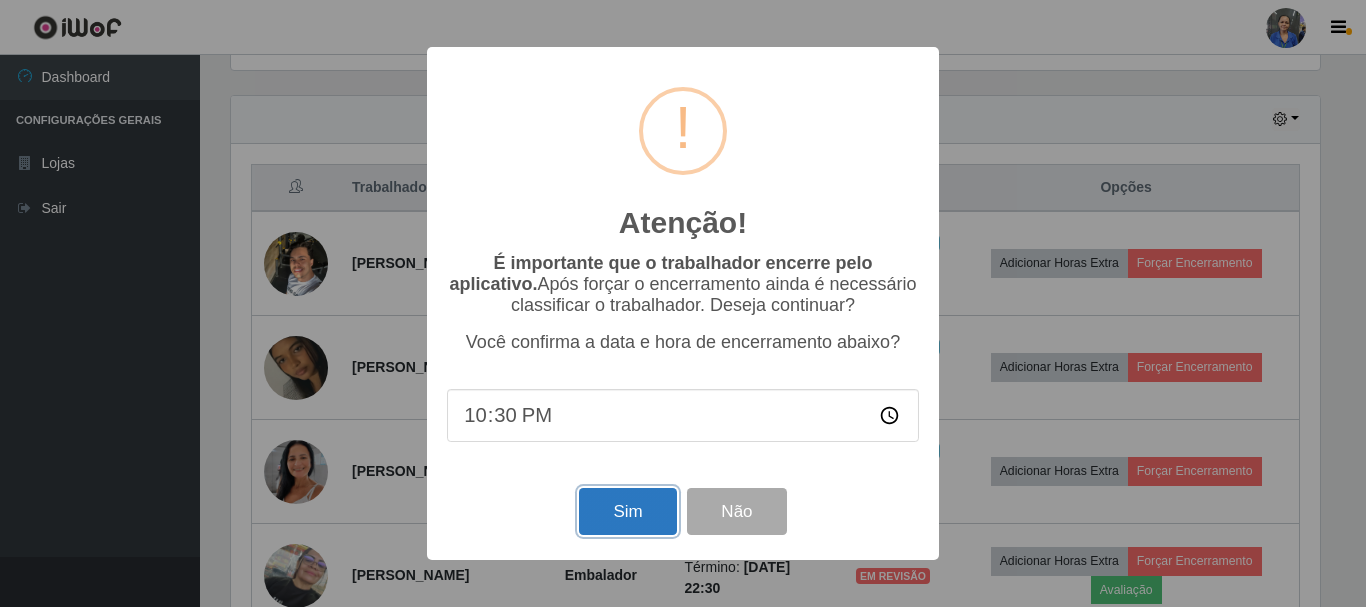 click on "Sim" at bounding box center (627, 511) 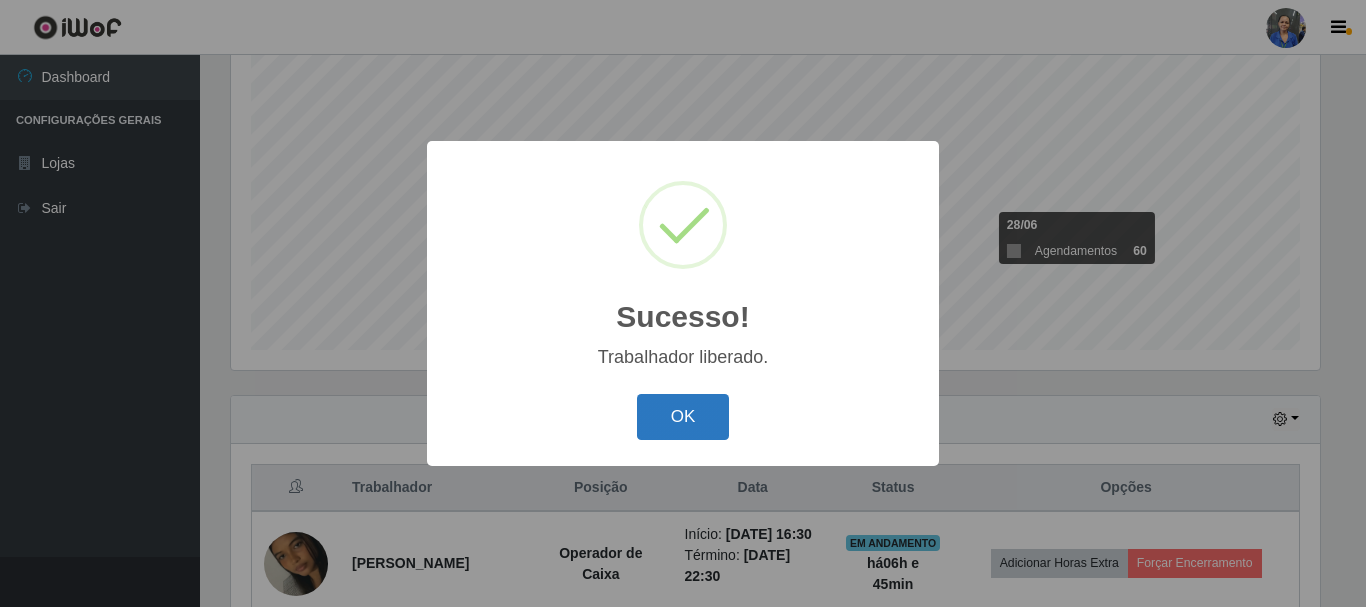 click on "OK" at bounding box center (683, 417) 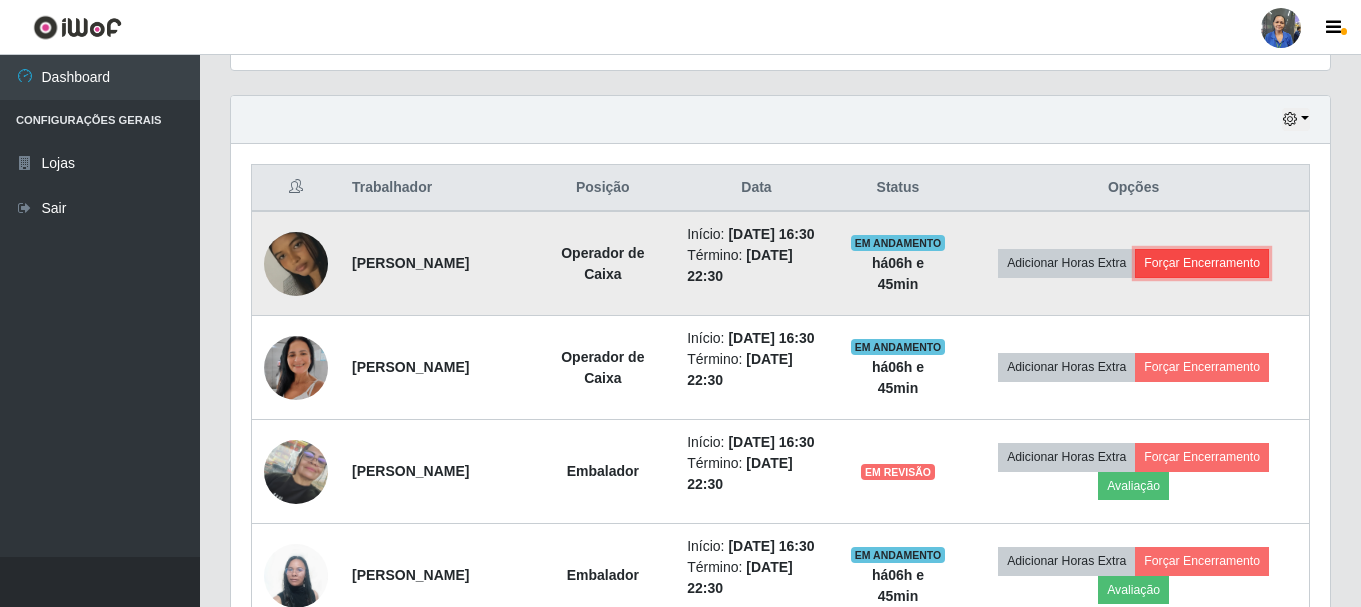 click on "Forçar Encerramento" at bounding box center (1202, 263) 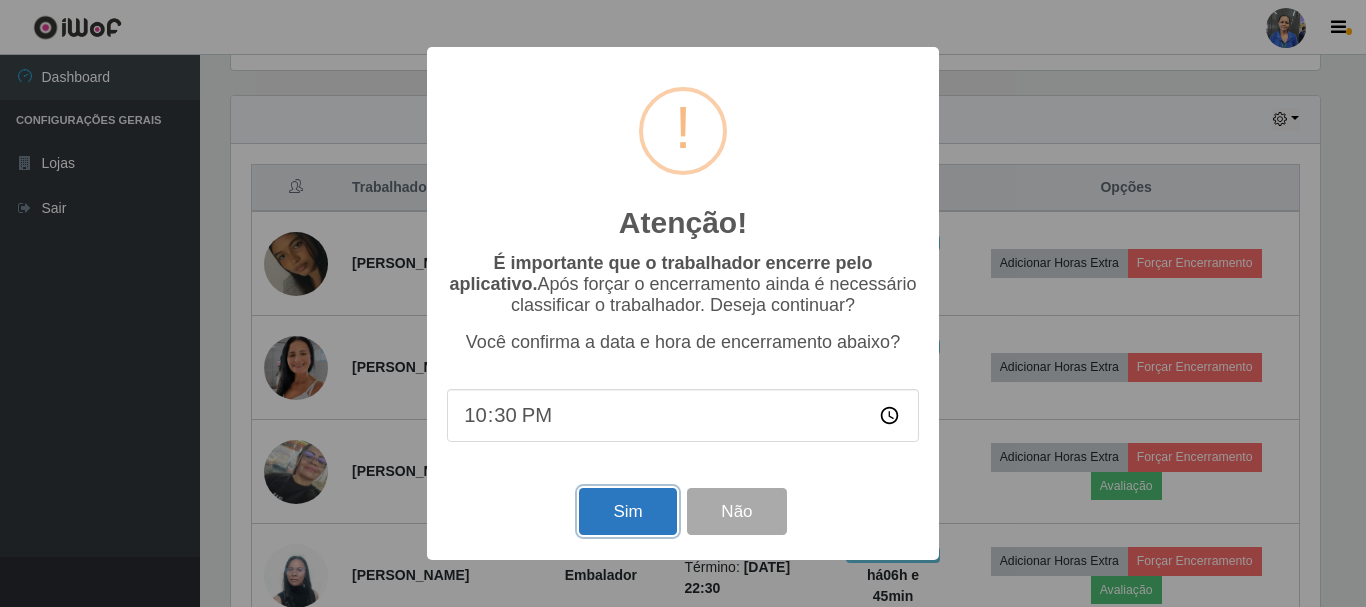 click on "Sim" at bounding box center [627, 511] 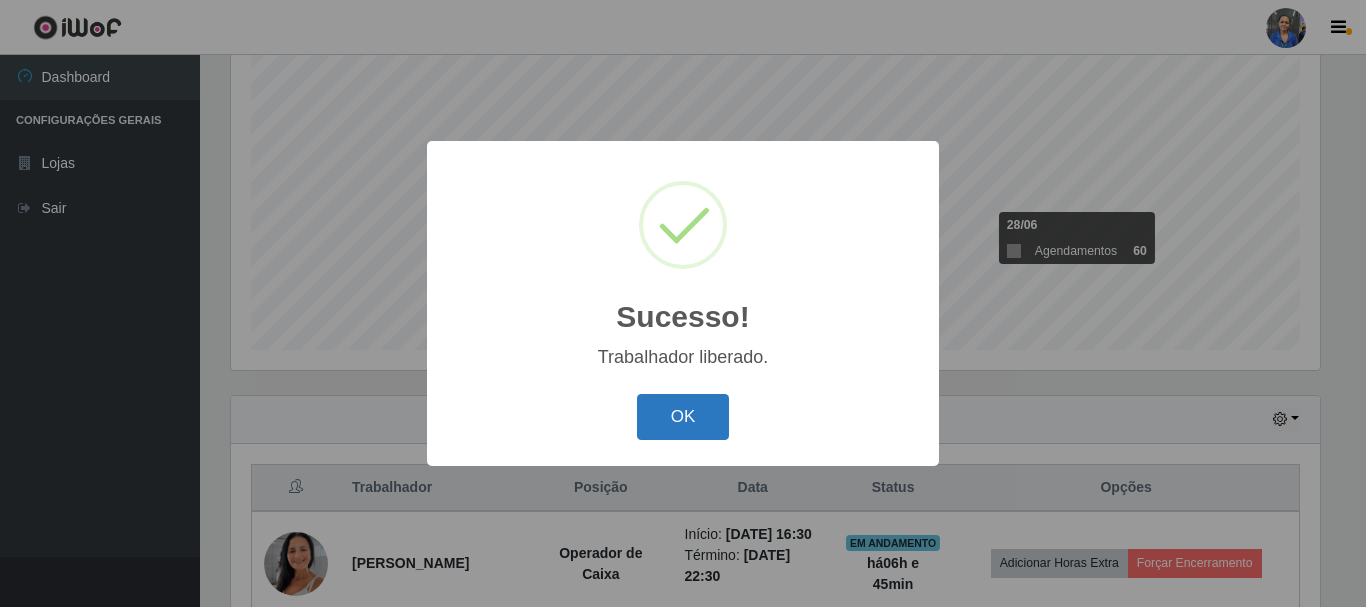 click on "OK" at bounding box center [683, 417] 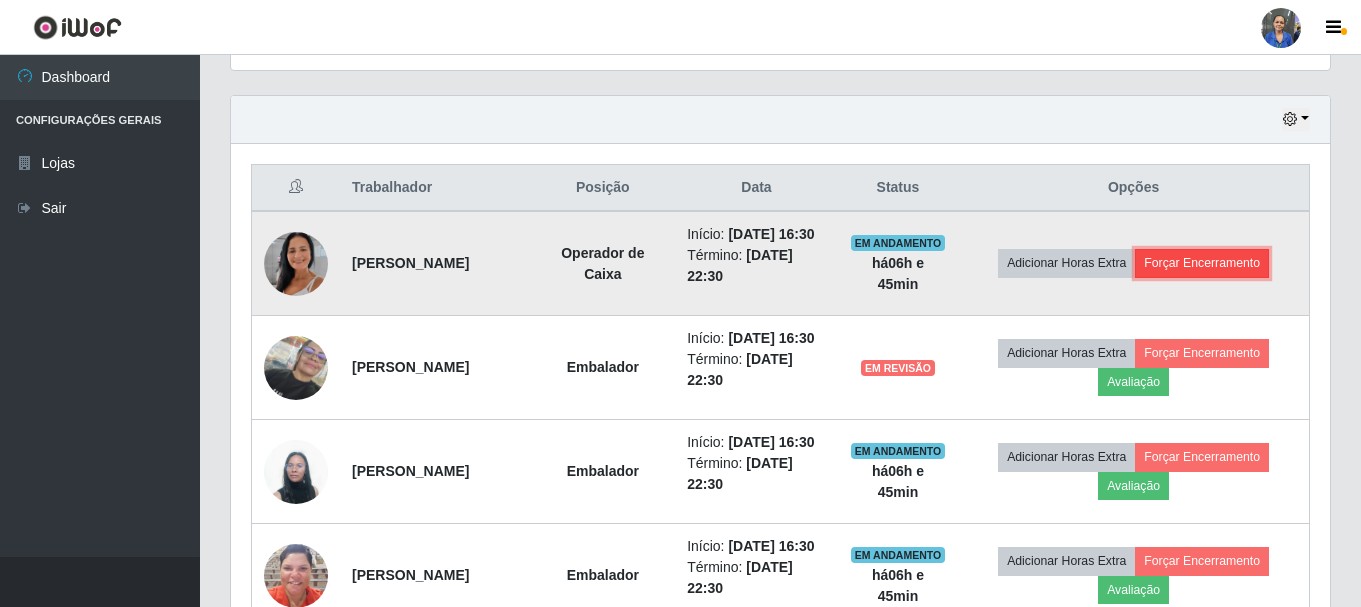 click on "Forçar Encerramento" at bounding box center (1202, 263) 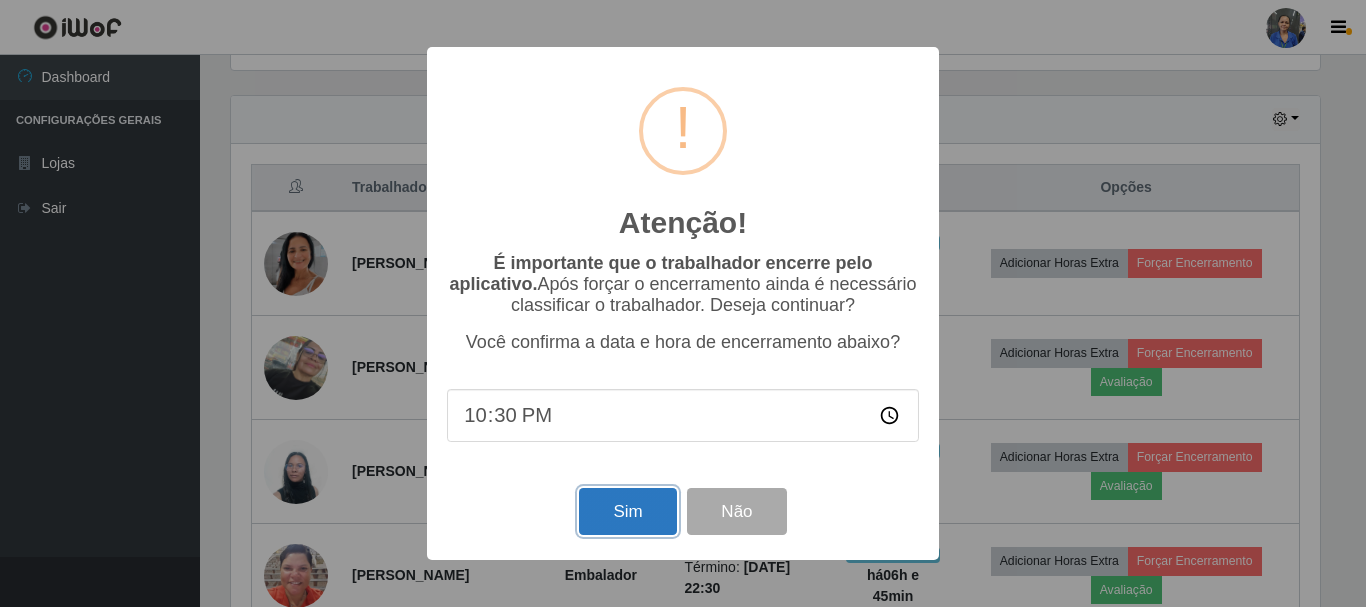 click on "Sim" at bounding box center [627, 511] 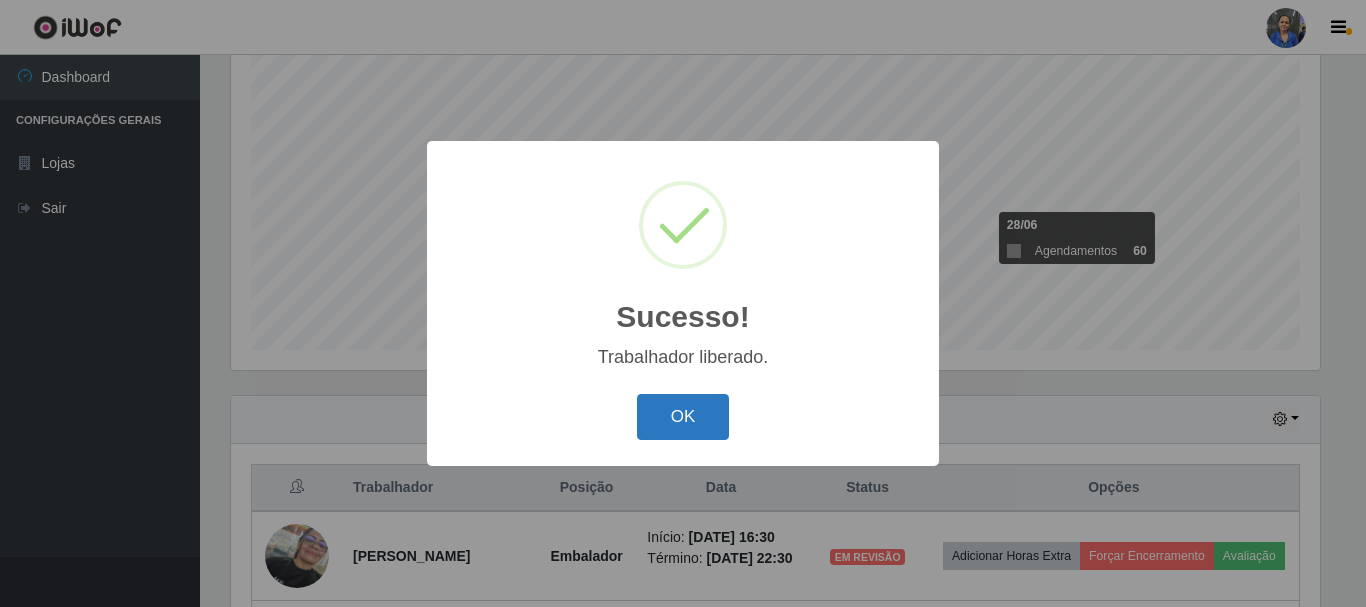click on "OK" at bounding box center (683, 417) 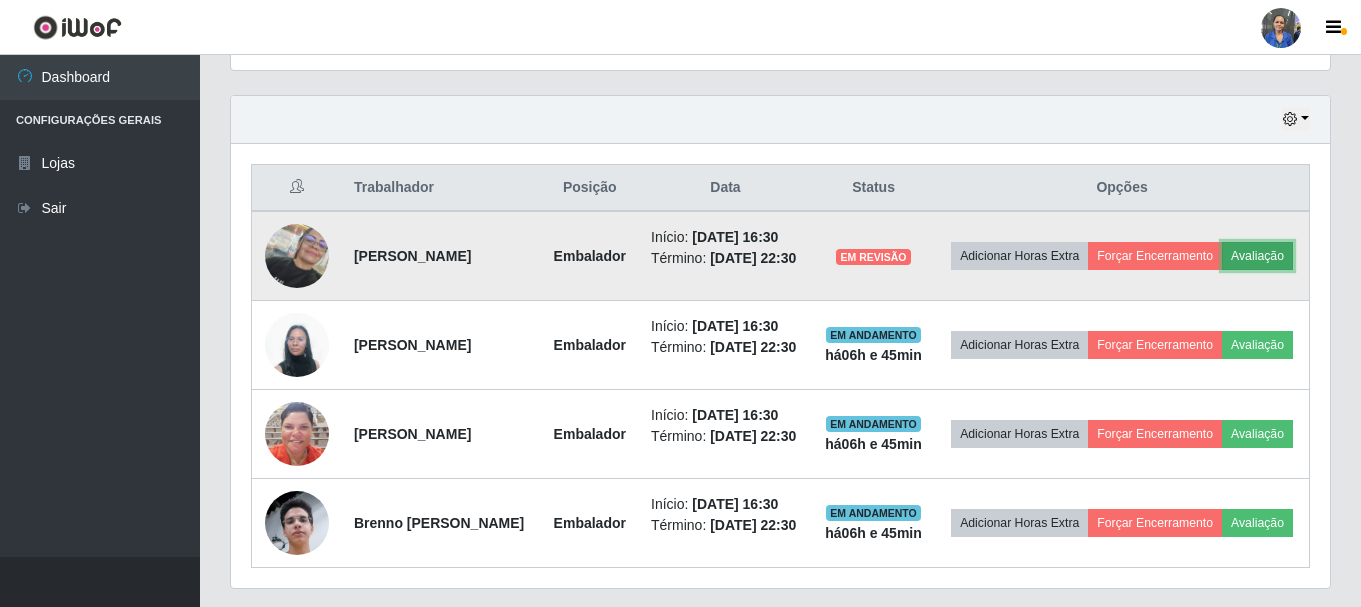 click on "Avaliação" at bounding box center (1257, 256) 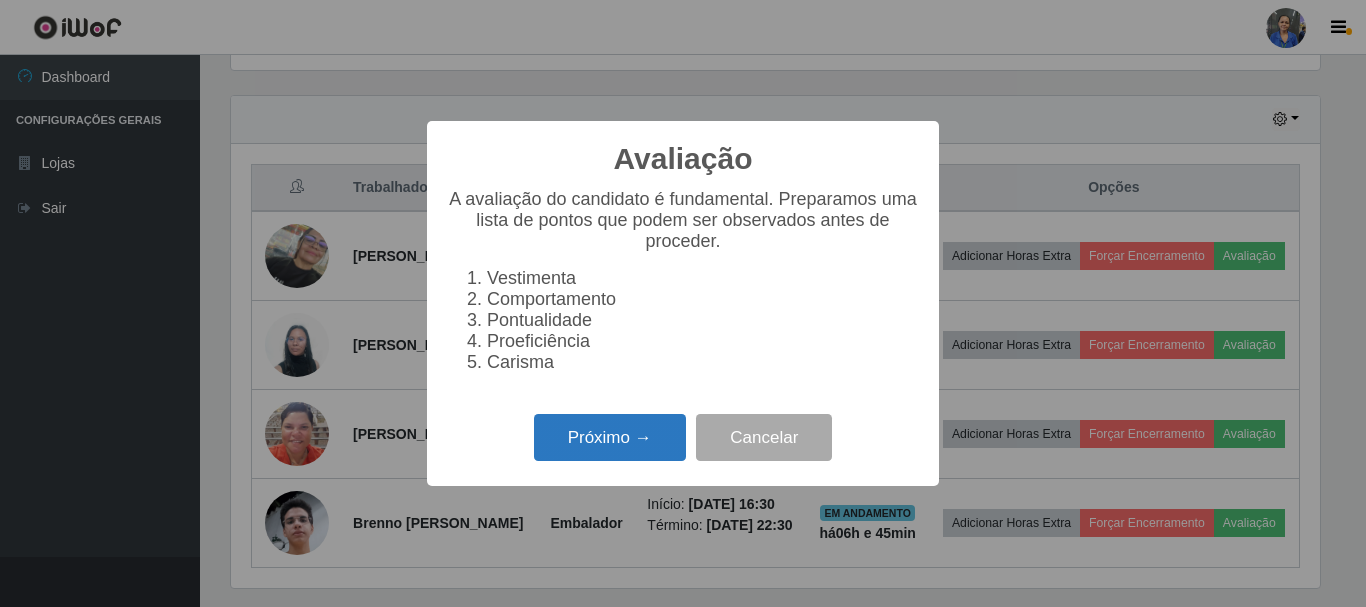 click on "Próximo →" at bounding box center [610, 437] 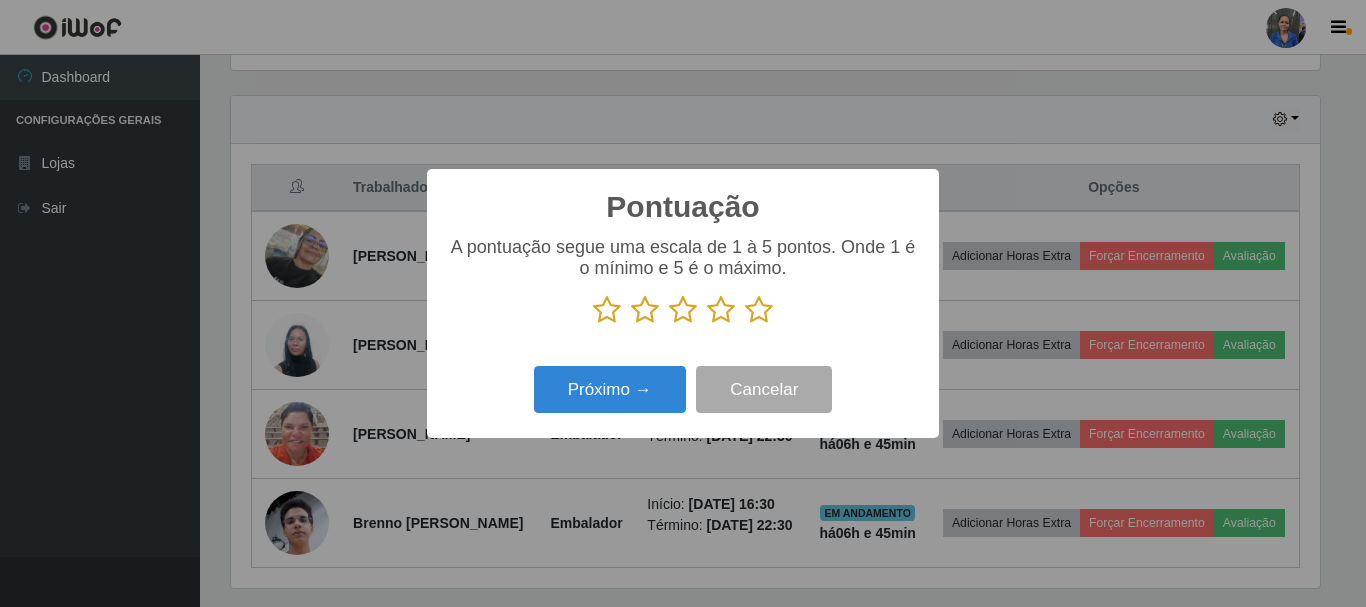 click at bounding box center (759, 310) 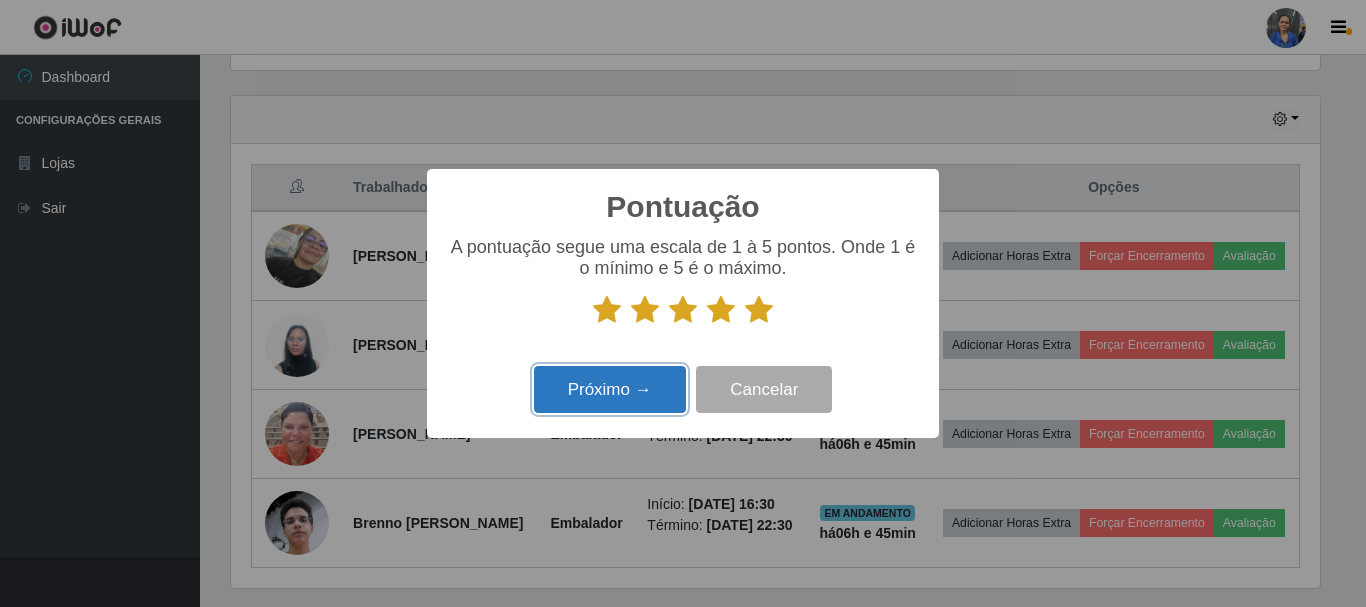 click on "Próximo →" at bounding box center (610, 389) 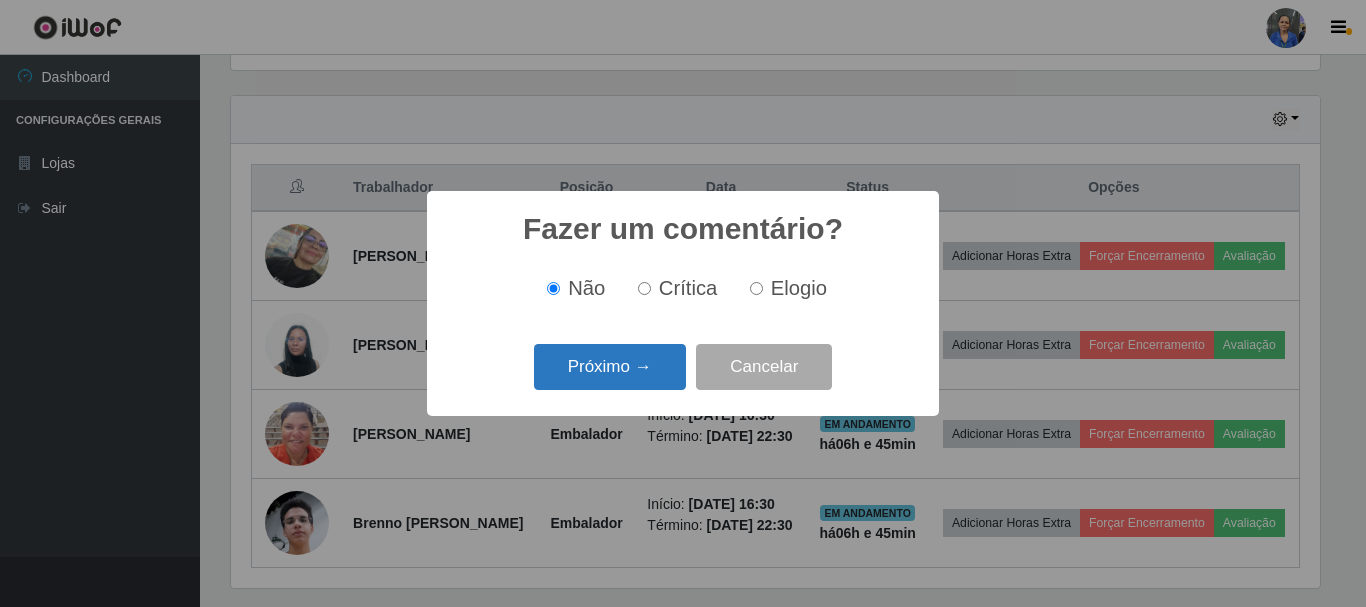 click on "Próximo →" at bounding box center [610, 367] 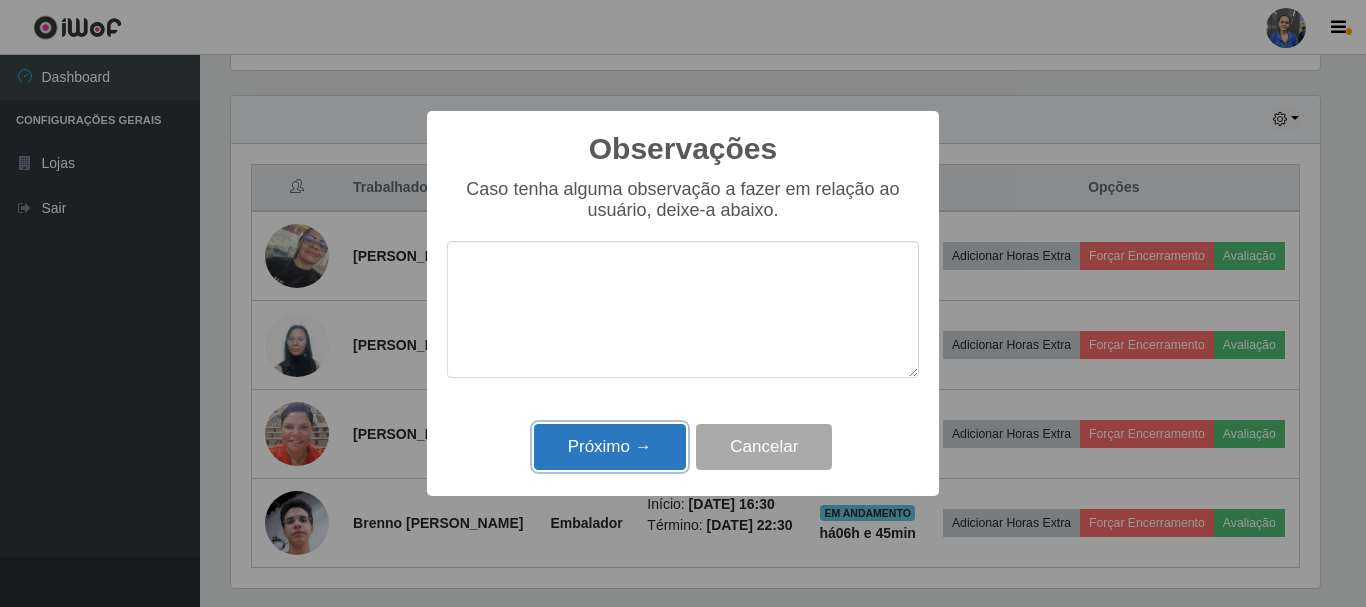 click on "Próximo →" at bounding box center [610, 447] 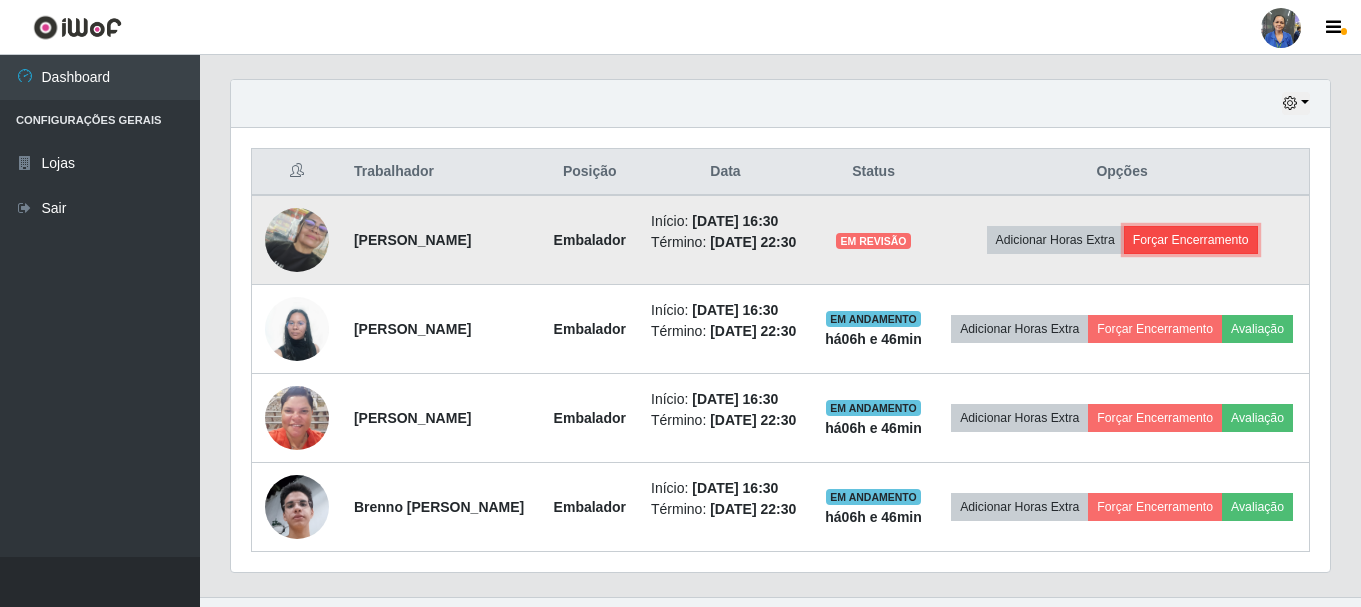 click on "Forçar Encerramento" at bounding box center [1191, 240] 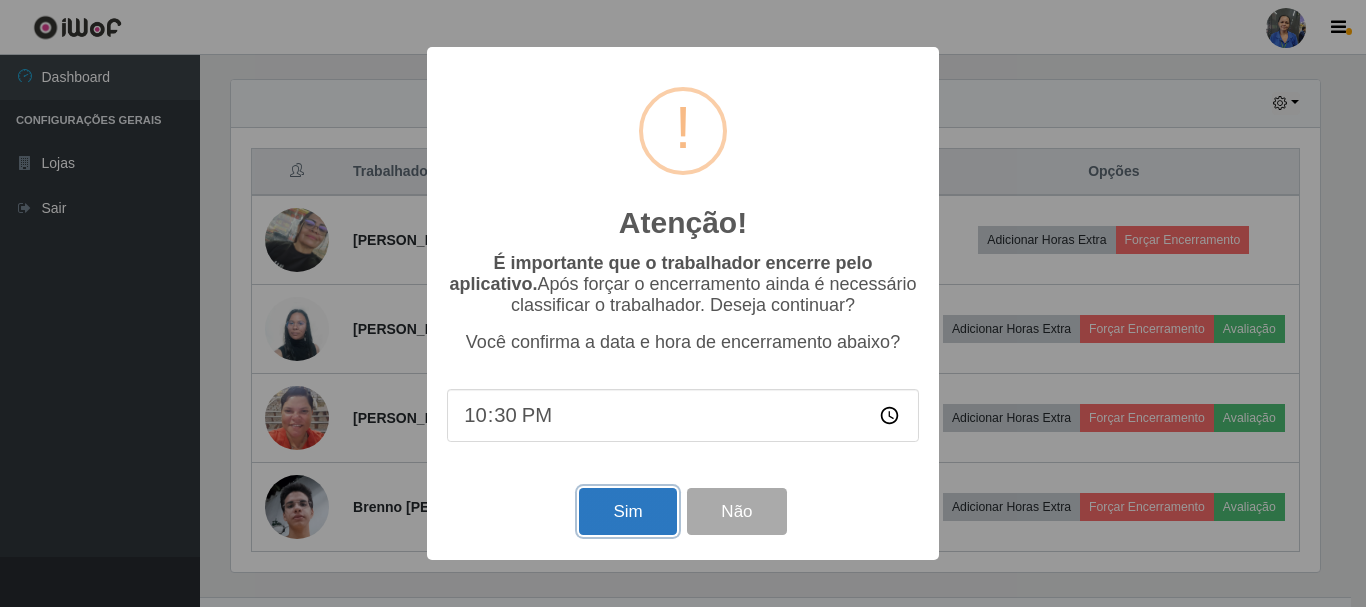 click on "Sim" at bounding box center [627, 511] 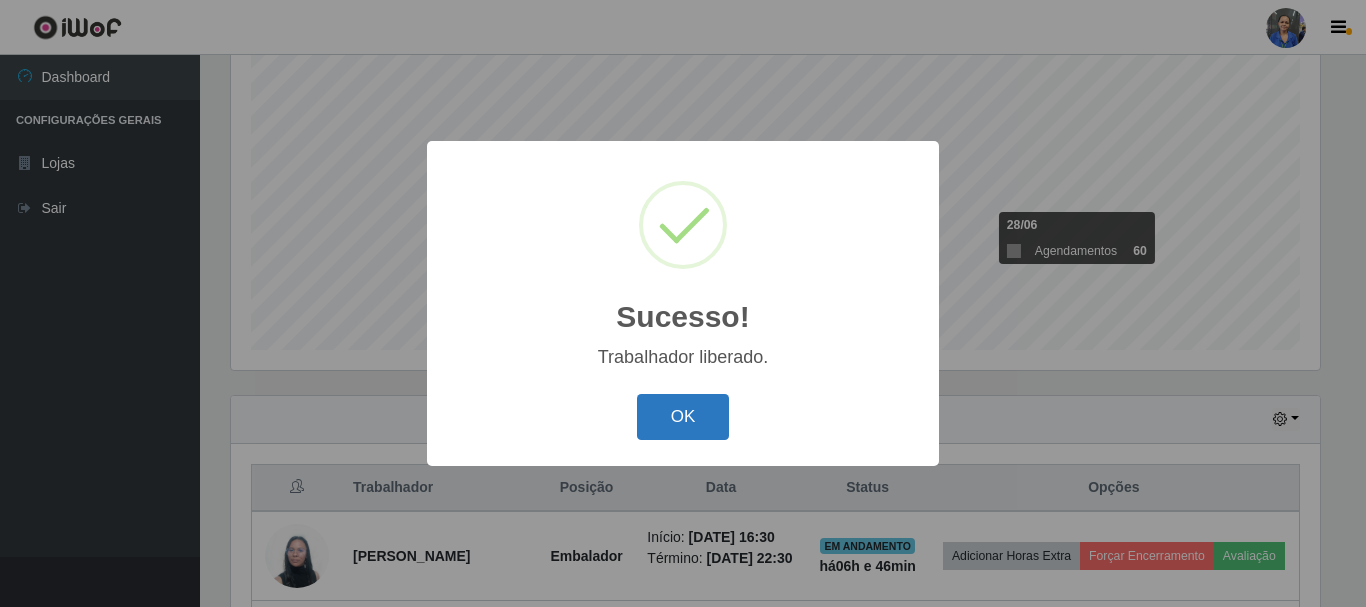 click on "OK" at bounding box center [683, 417] 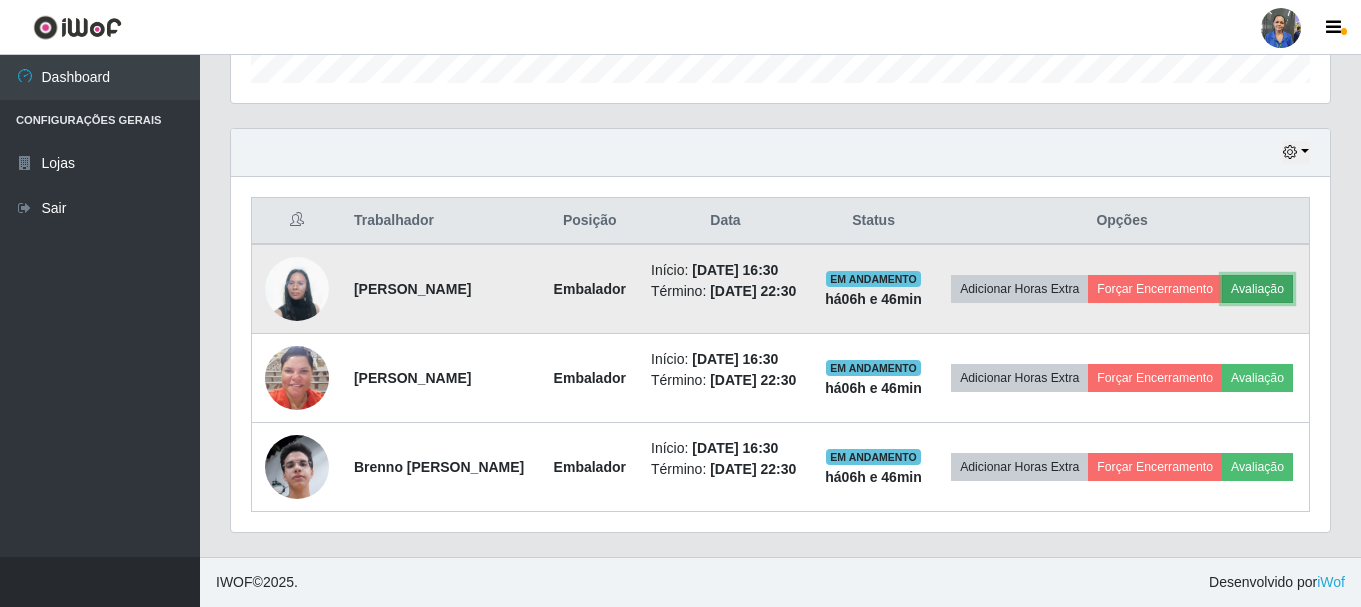 click on "Avaliação" at bounding box center [1257, 289] 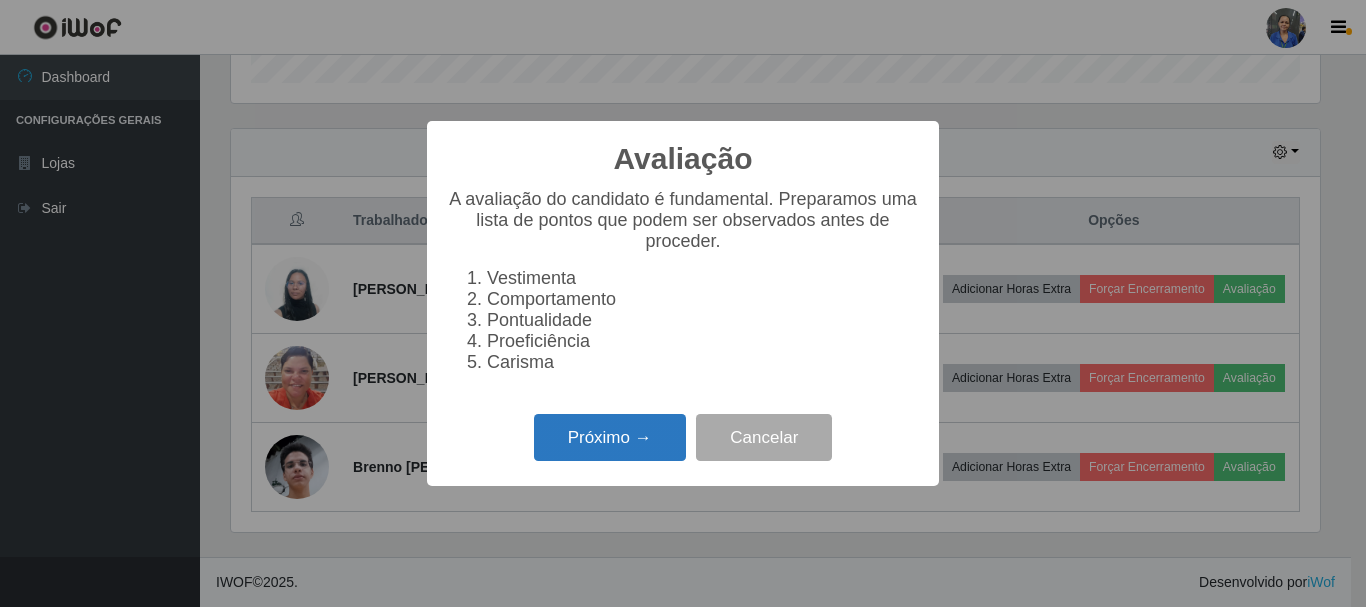 click on "Próximo →" at bounding box center (610, 437) 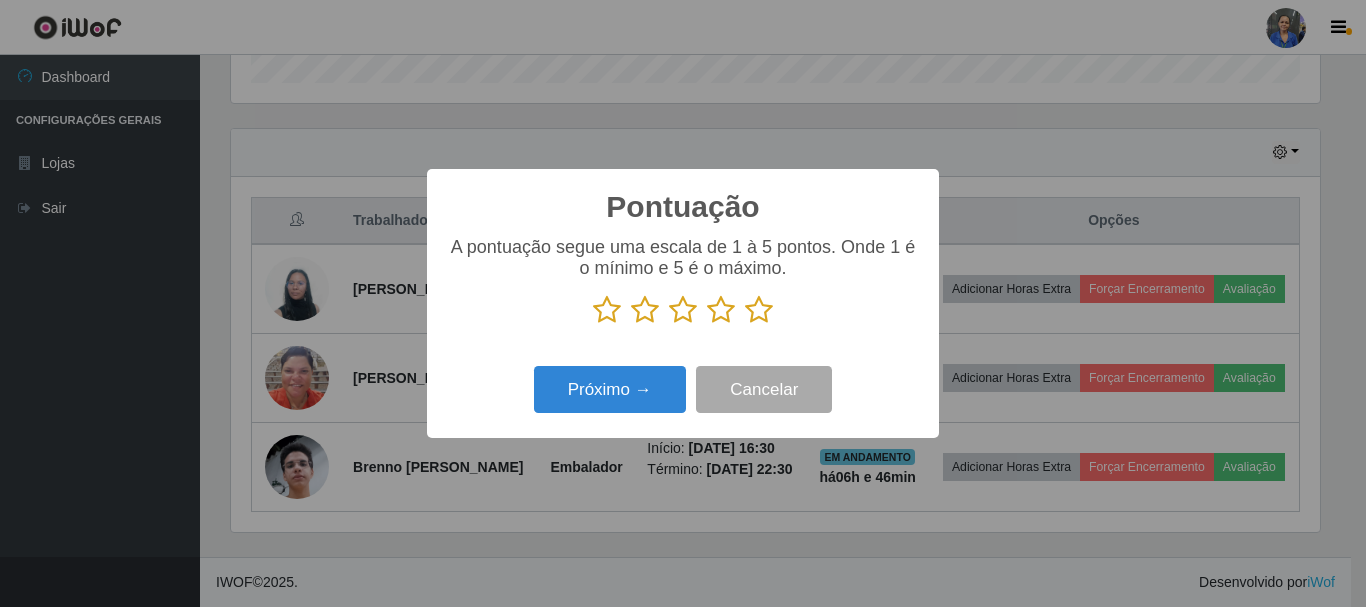click at bounding box center [759, 310] 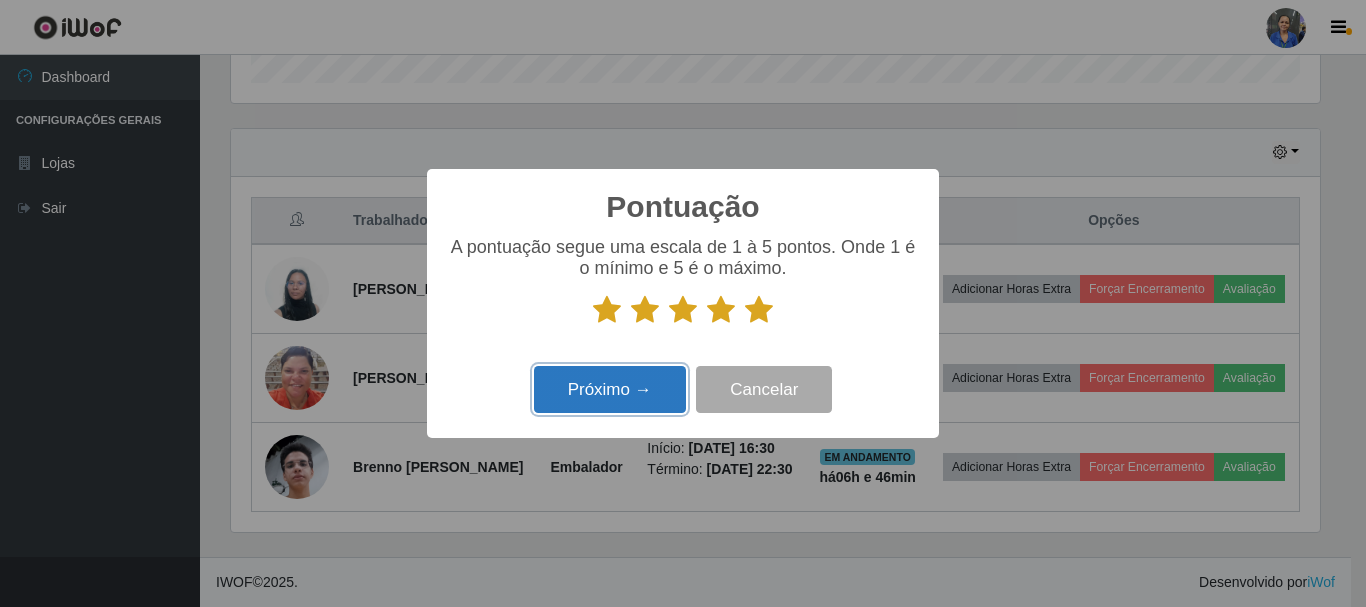 click on "Próximo →" at bounding box center [610, 389] 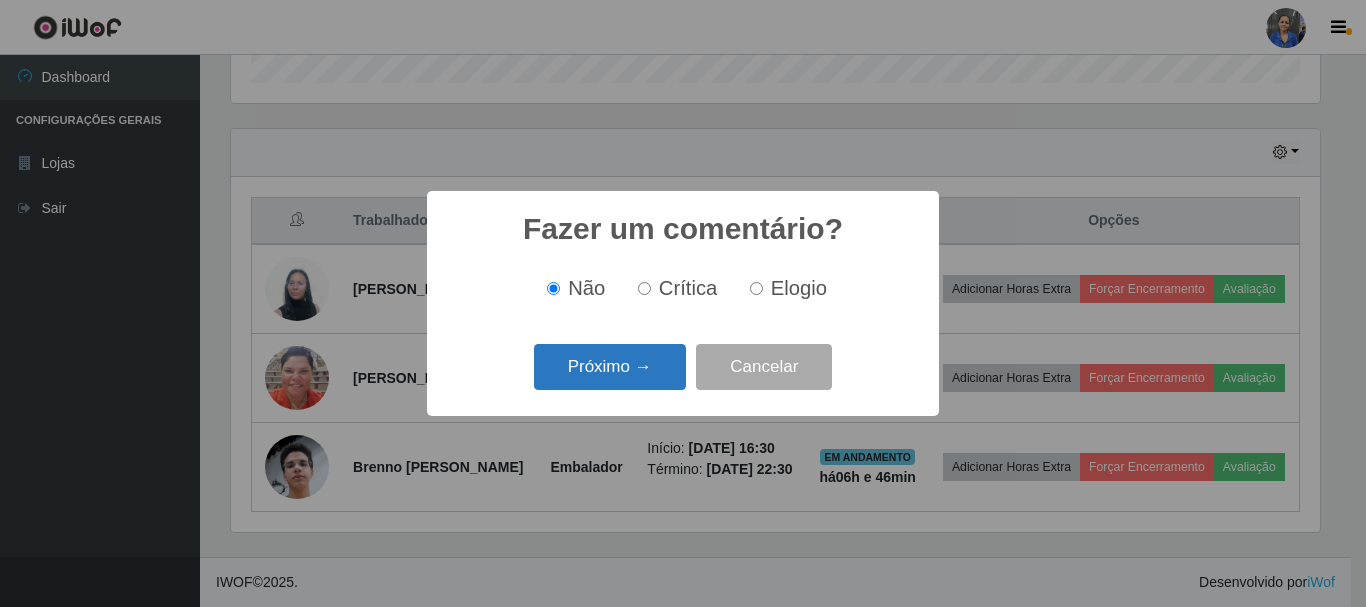 click on "Próximo →" at bounding box center (610, 367) 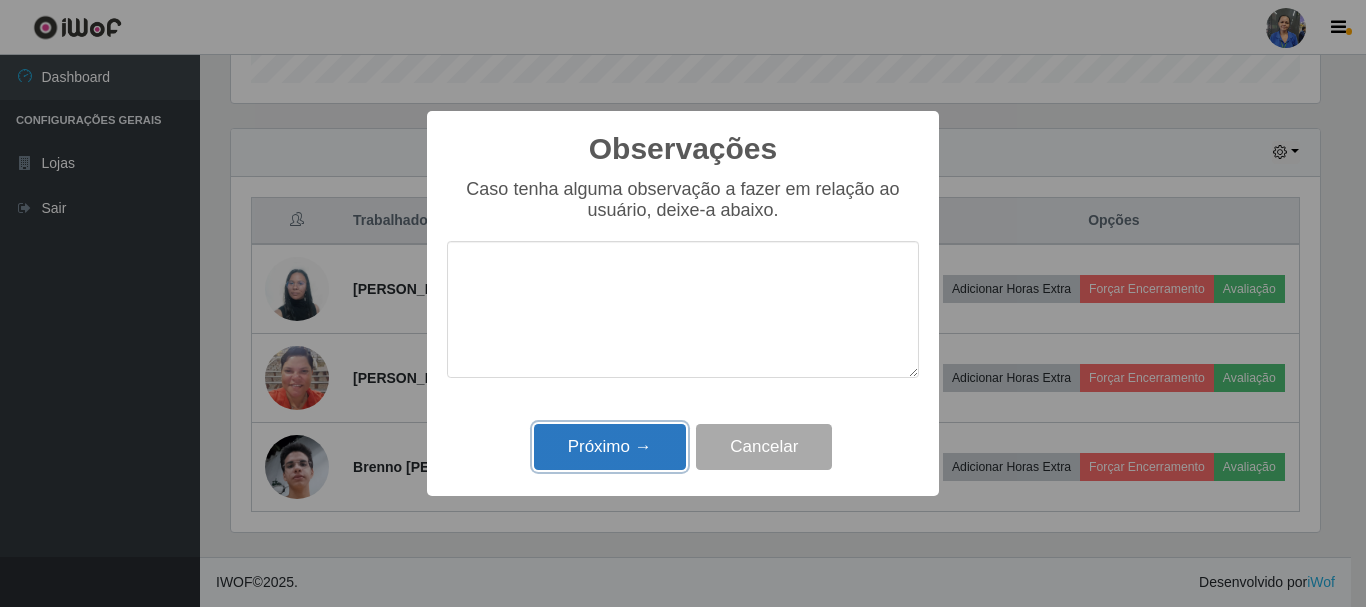 click on "Próximo →" at bounding box center (610, 447) 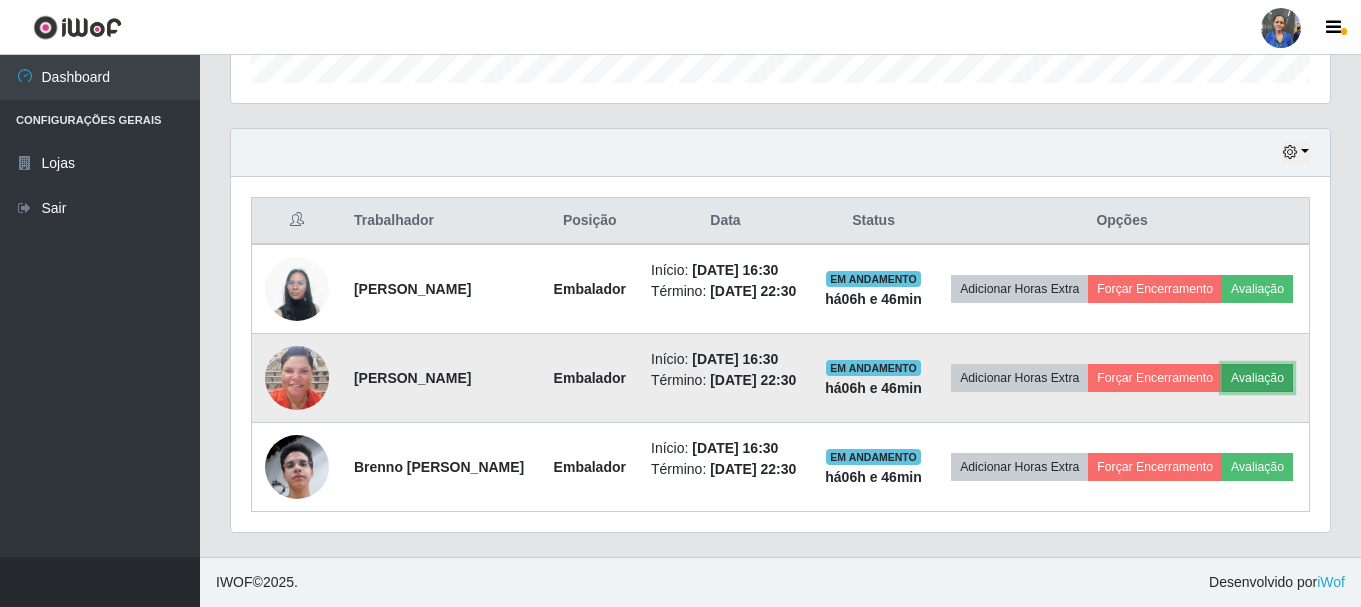 click on "Avaliação" at bounding box center (1257, 378) 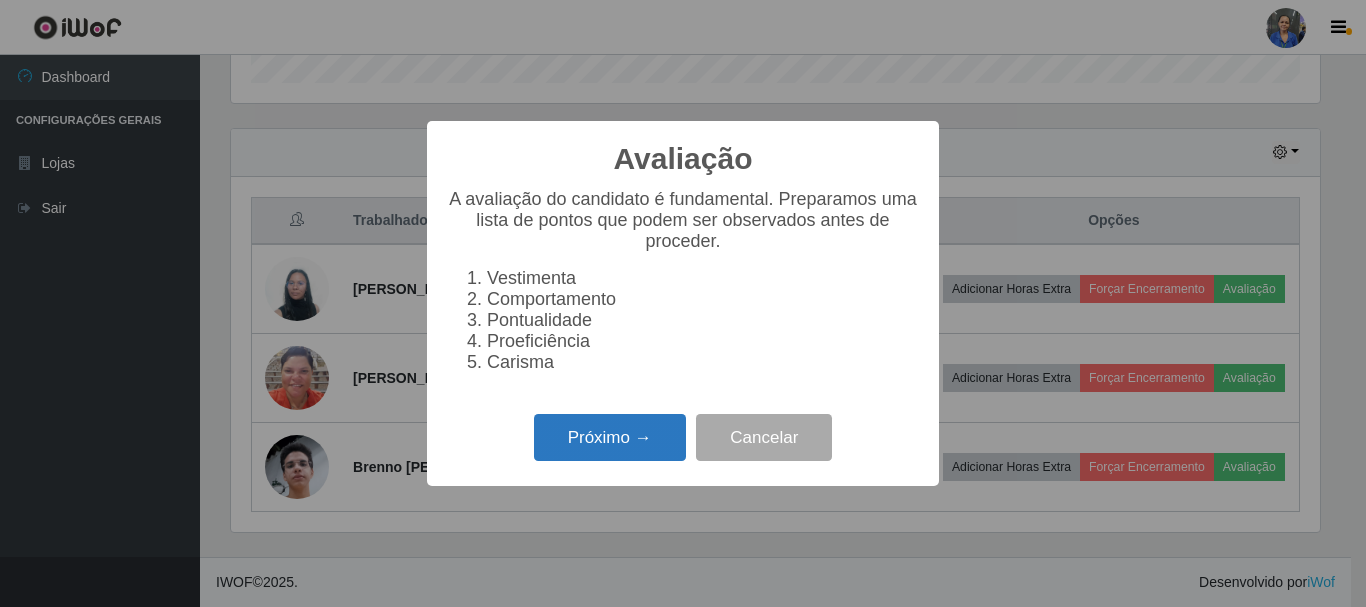 click on "Próximo →" at bounding box center (610, 437) 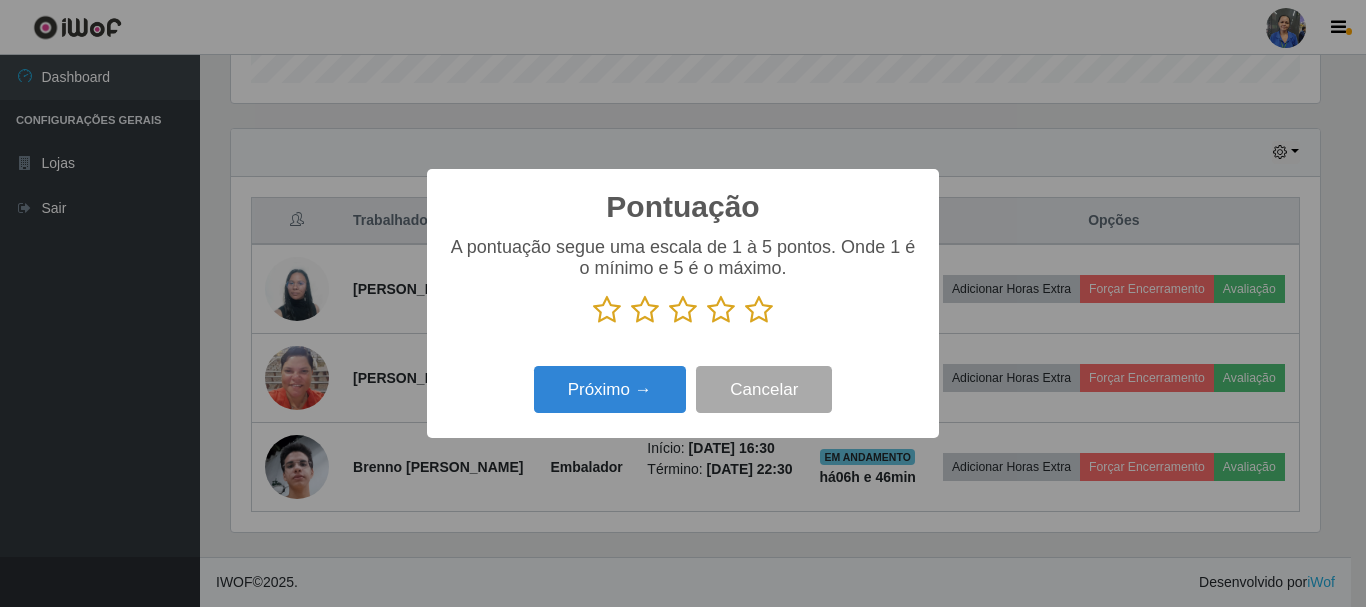 click at bounding box center (759, 310) 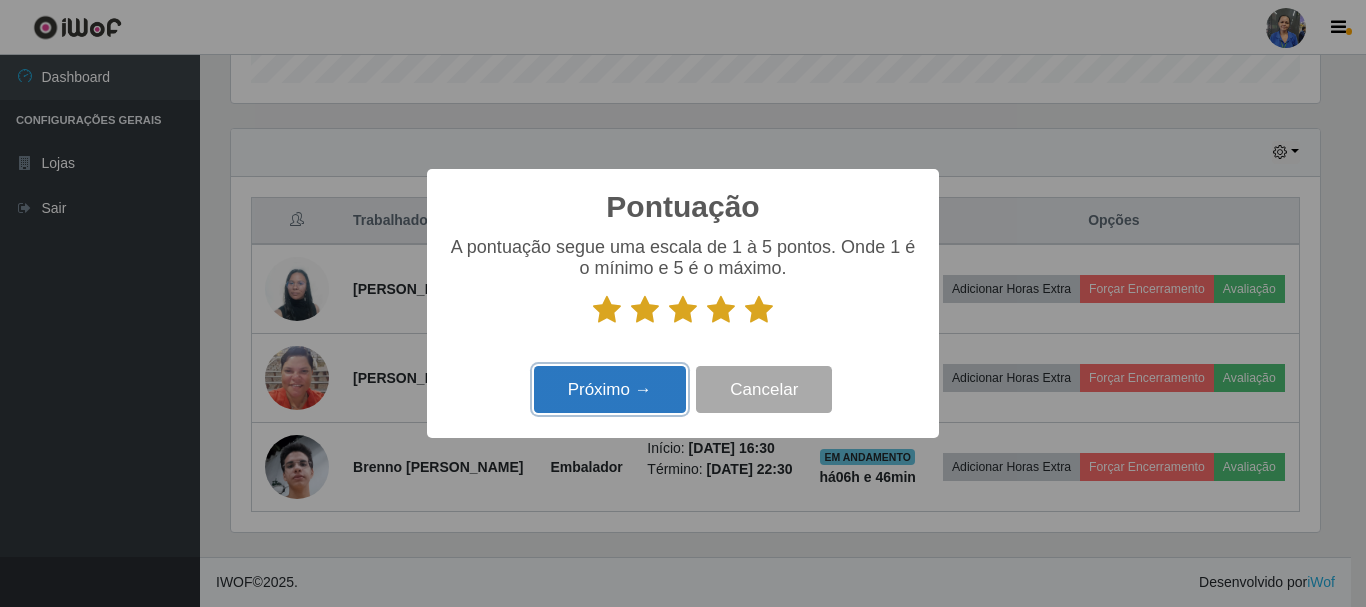 click on "Próximo →" at bounding box center (610, 389) 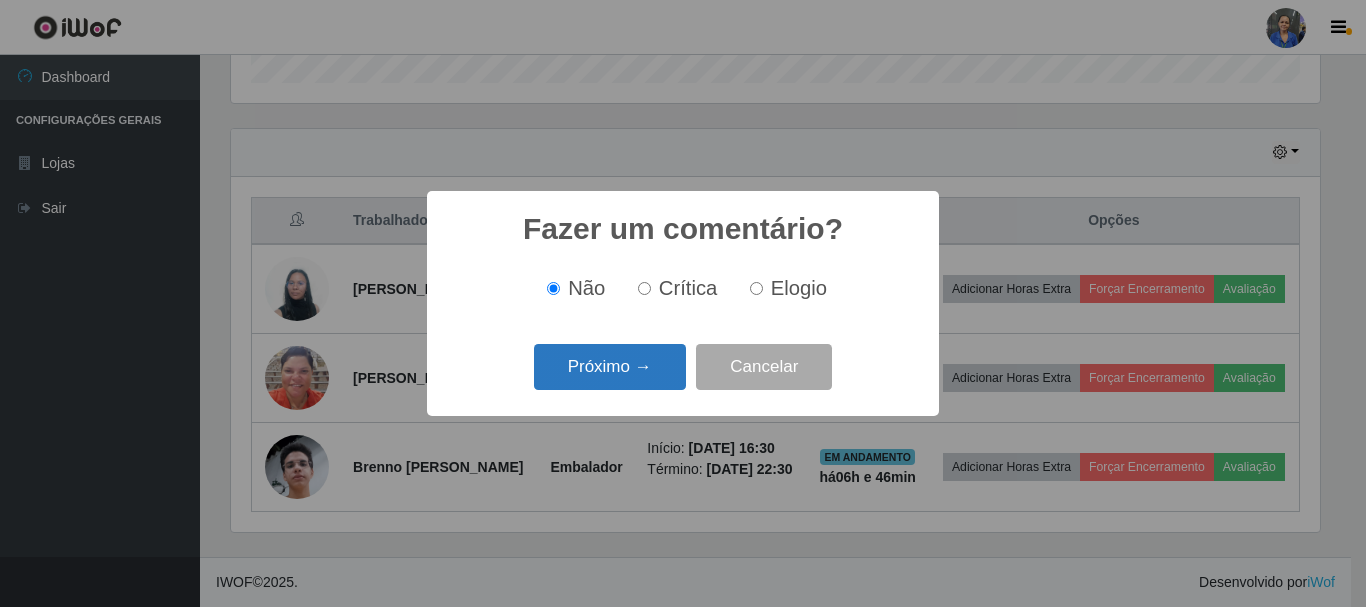 click on "Próximo →" at bounding box center [610, 367] 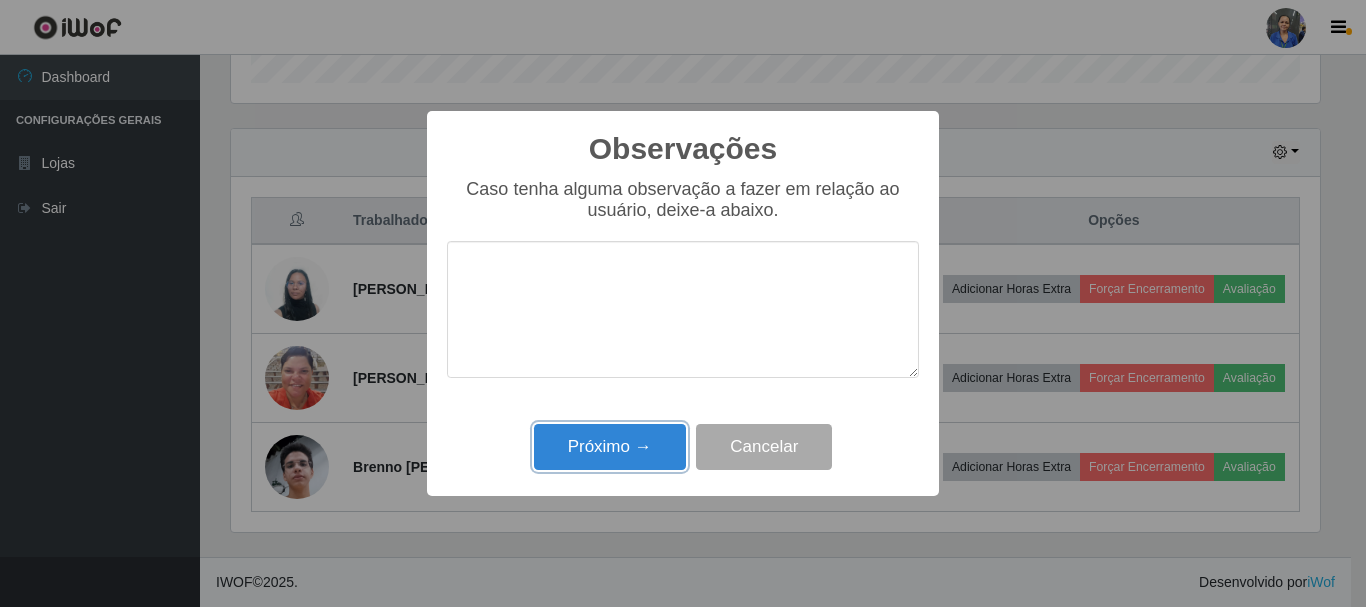 drag, startPoint x: 632, startPoint y: 463, endPoint x: 645, endPoint y: 454, distance: 15.811388 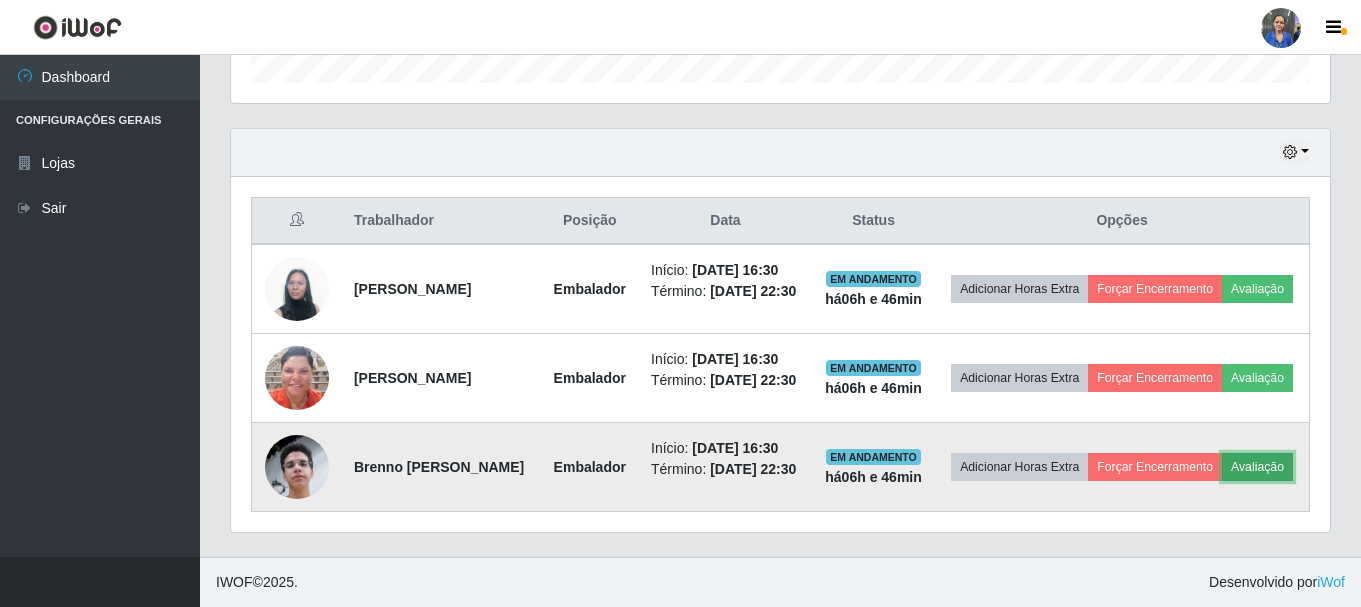 click on "Avaliação" at bounding box center [1257, 467] 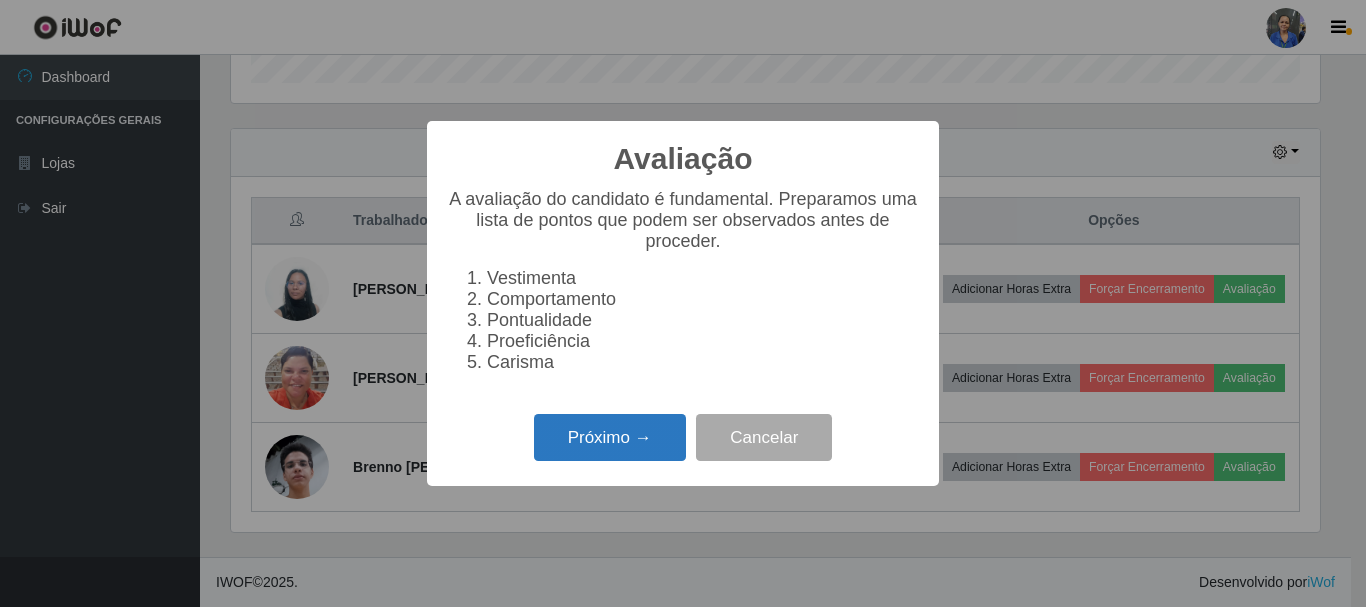 click on "Próximo →" at bounding box center (610, 437) 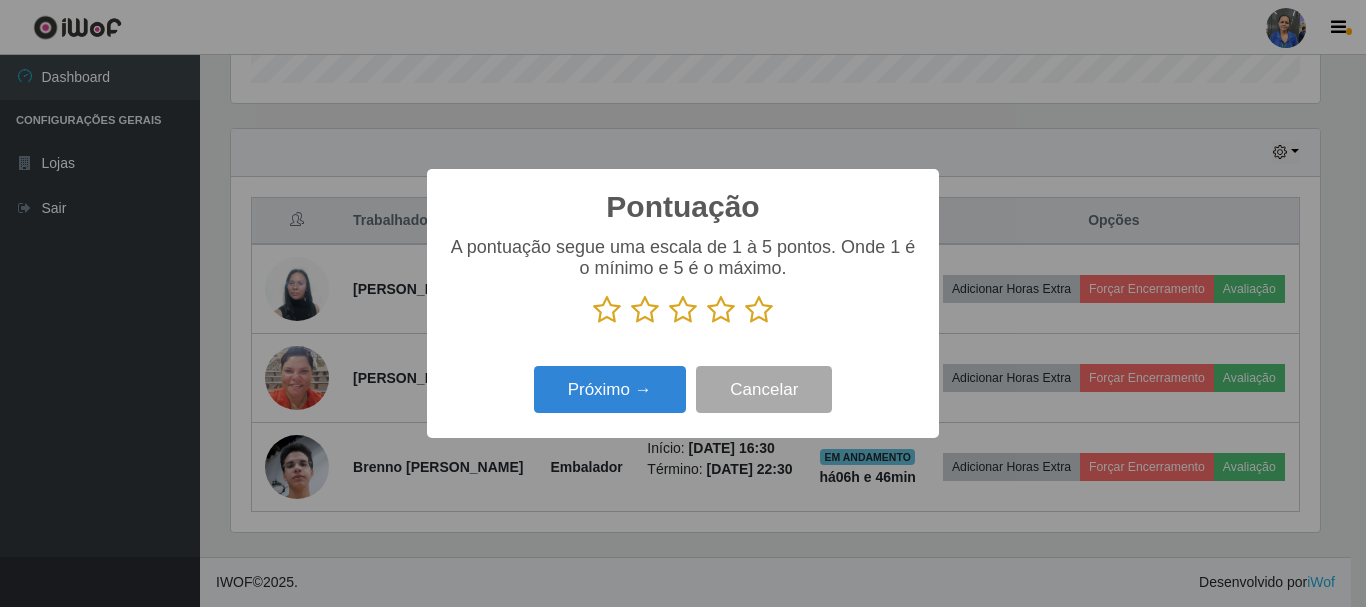 click at bounding box center [759, 310] 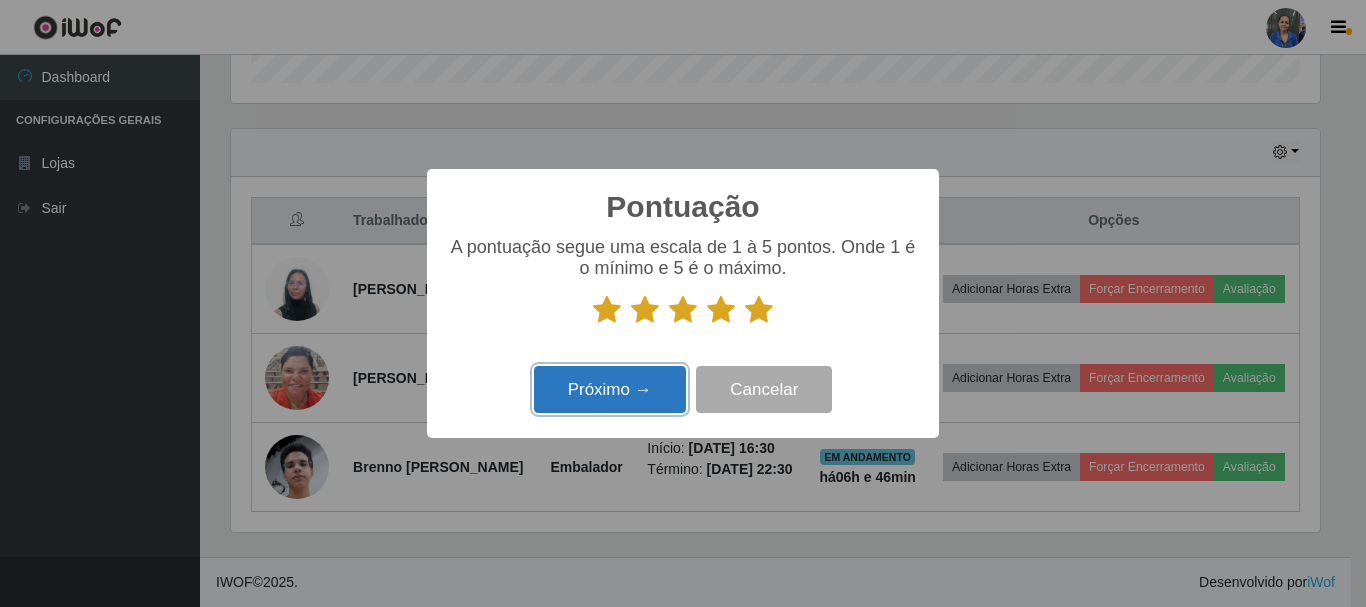 click on "Próximo →" at bounding box center [610, 389] 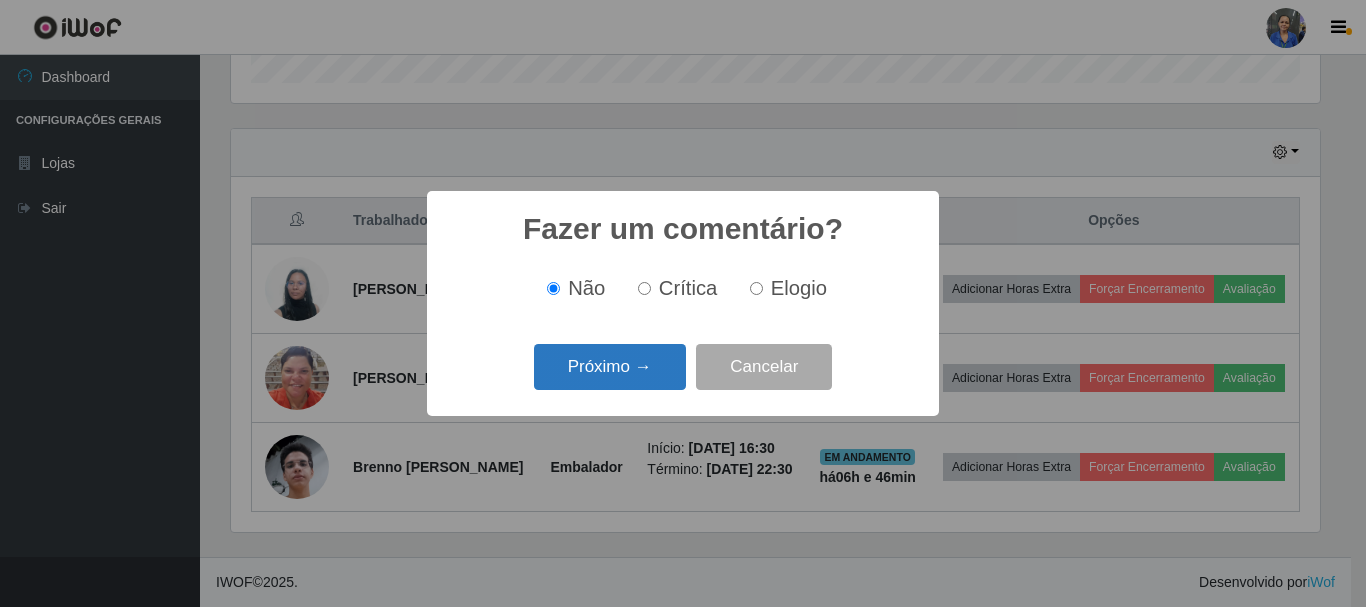 click on "Próximo →" at bounding box center (610, 367) 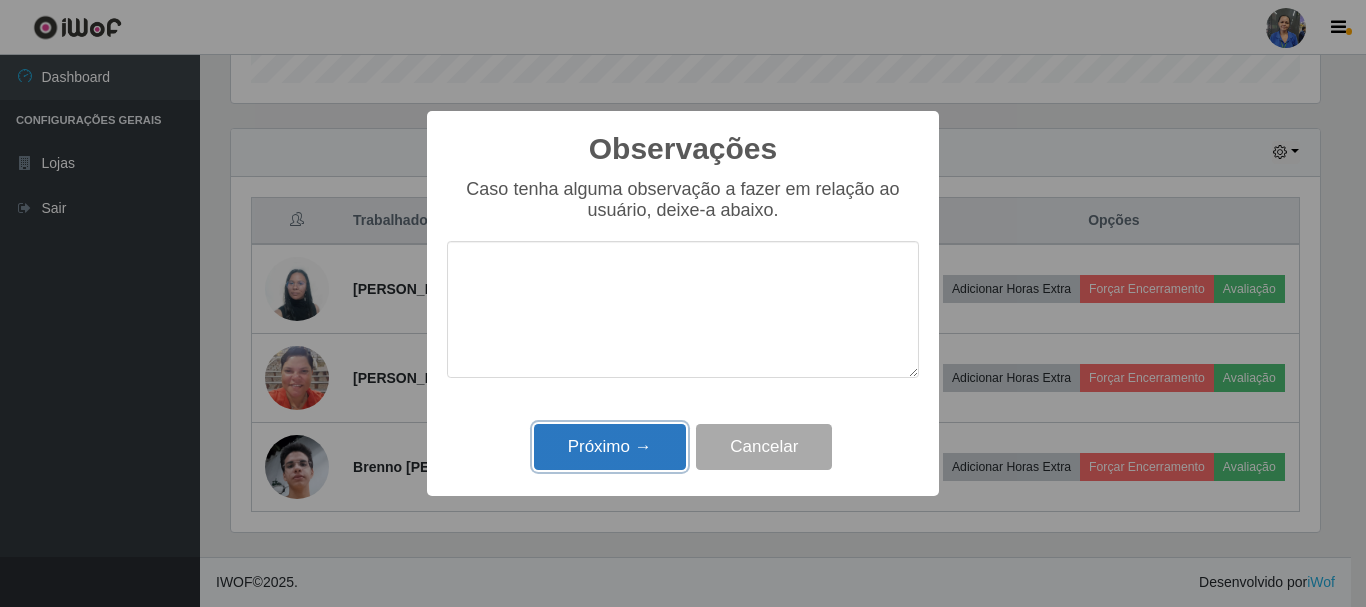 click on "Próximo →" at bounding box center [610, 447] 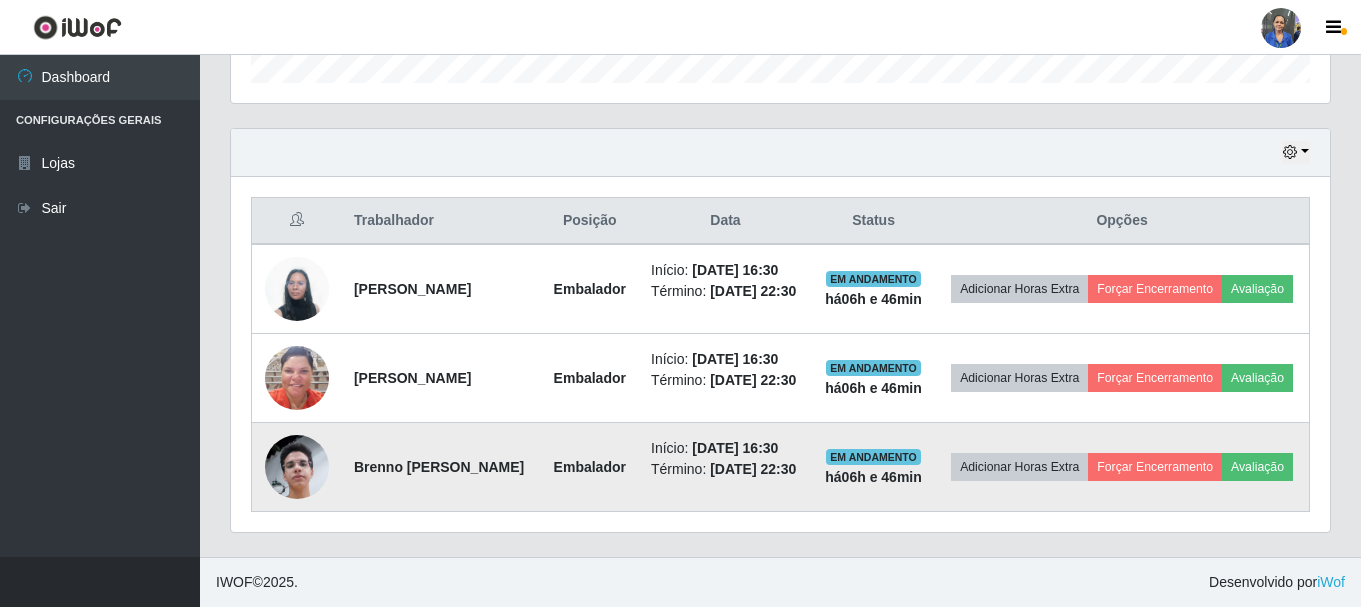 click at bounding box center (297, 467) 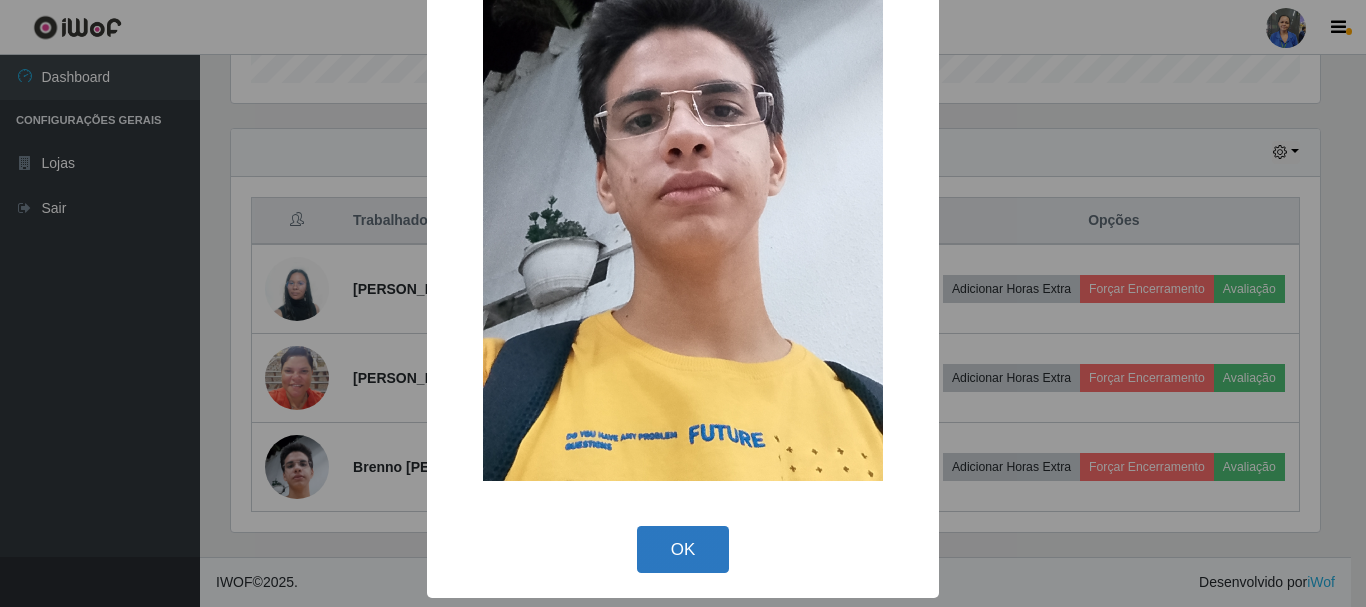 click on "OK" at bounding box center (683, 549) 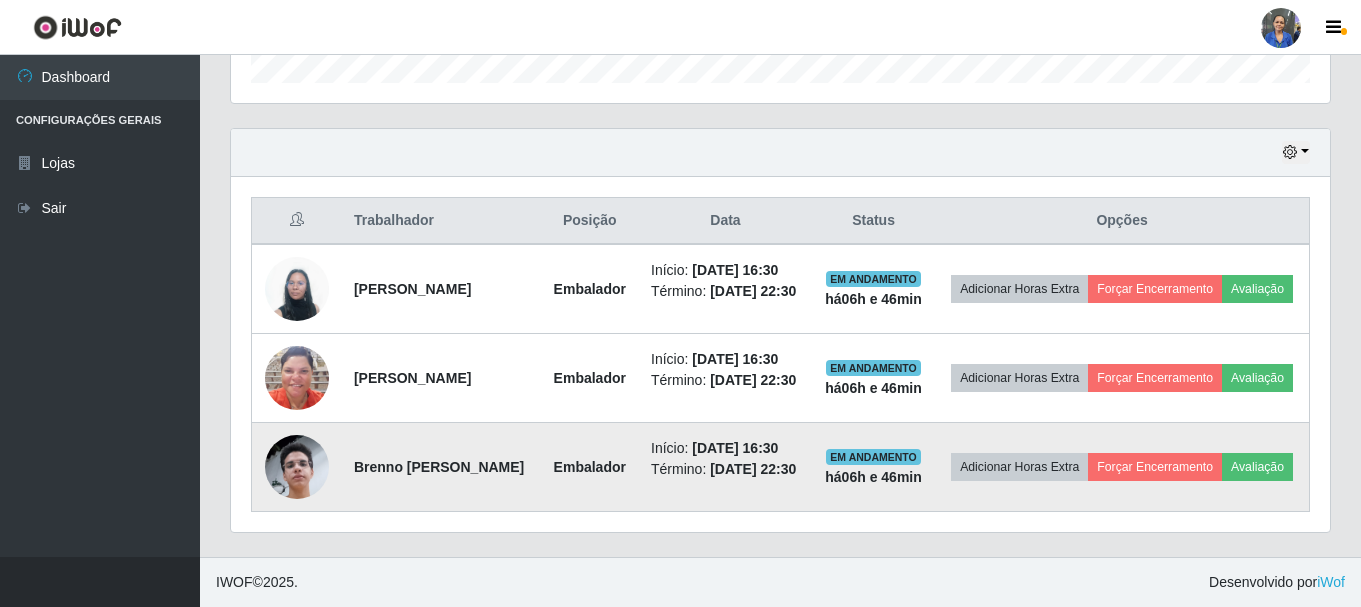 click at bounding box center (297, 467) 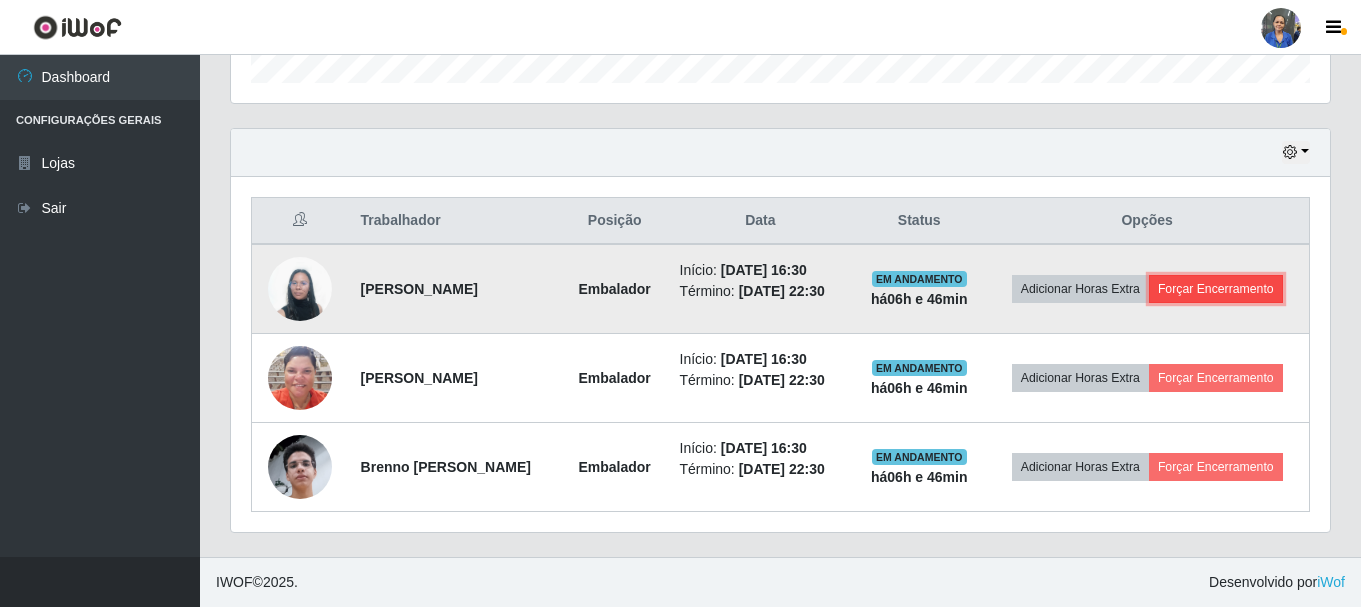 click on "Forçar Encerramento" at bounding box center [1216, 289] 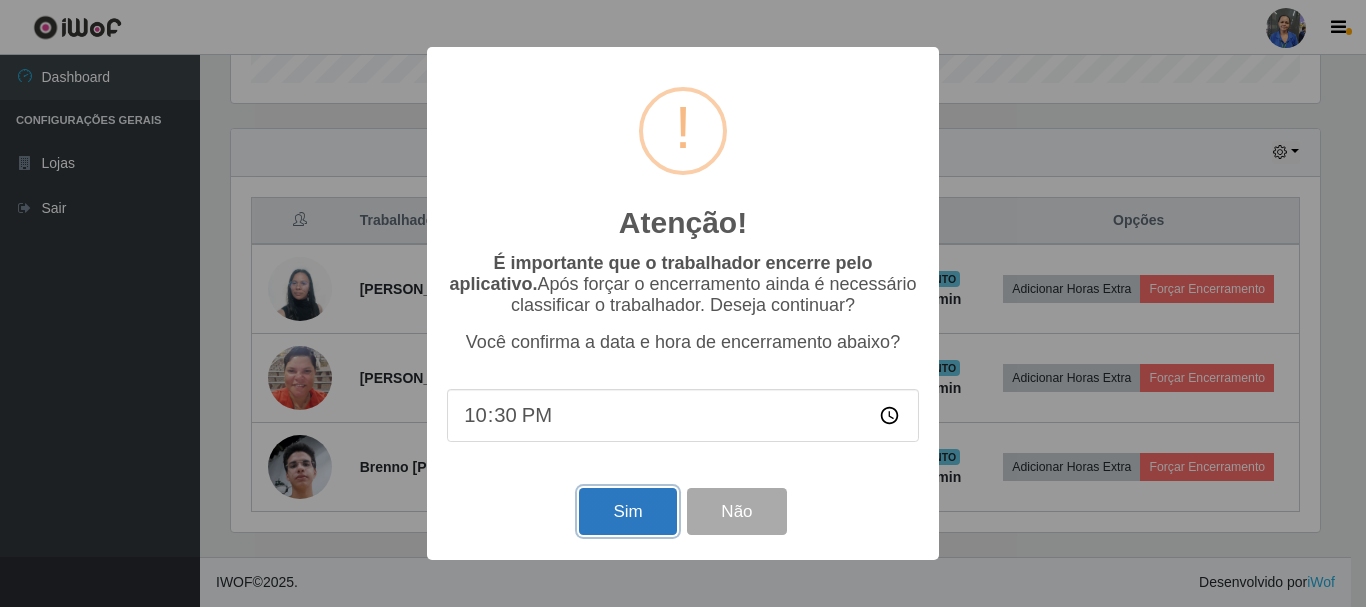 click on "Sim" at bounding box center (627, 511) 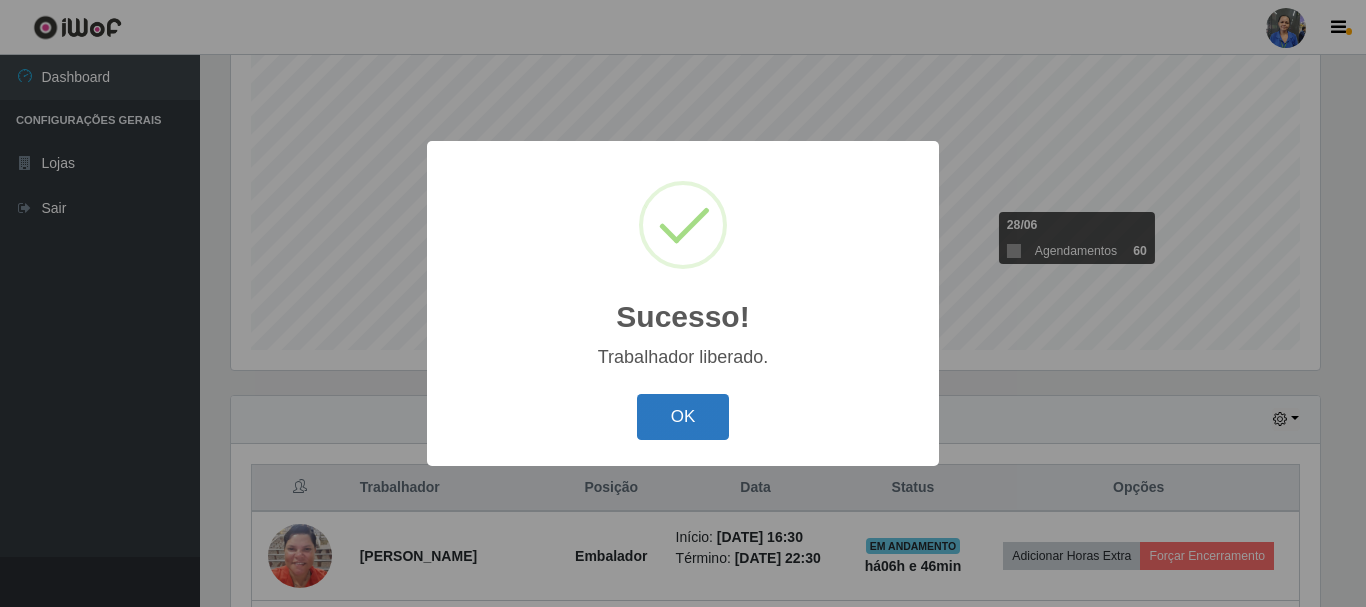 click on "OK" at bounding box center (683, 417) 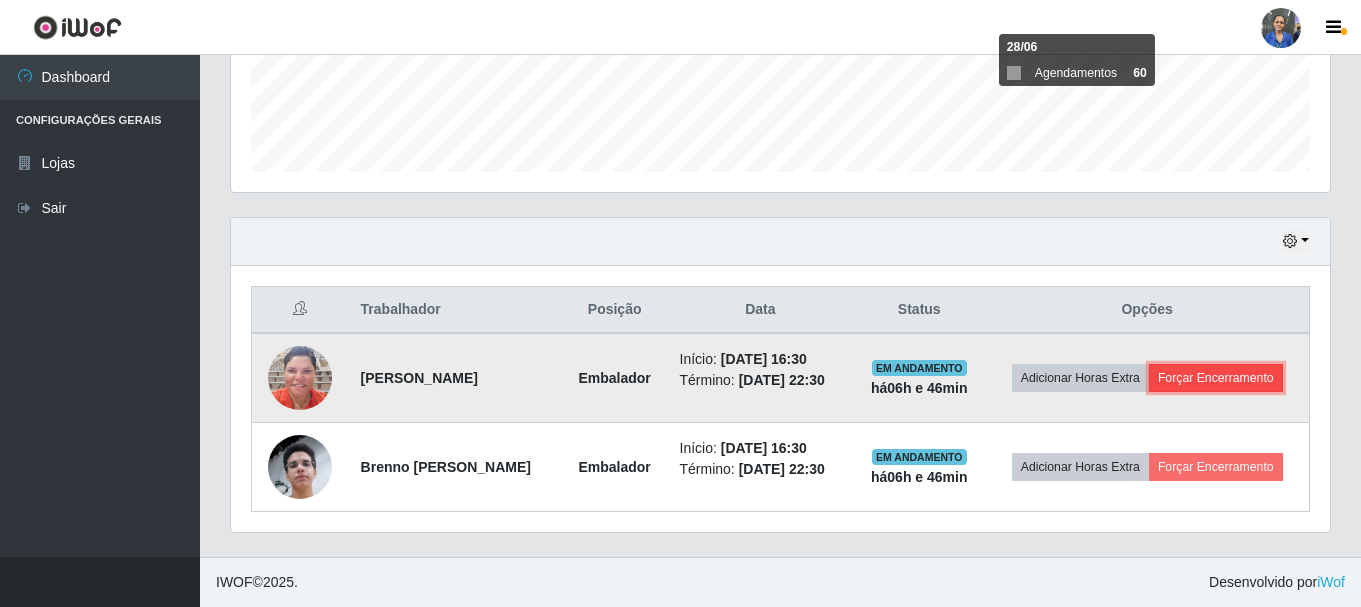 click on "Forçar Encerramento" at bounding box center (1216, 378) 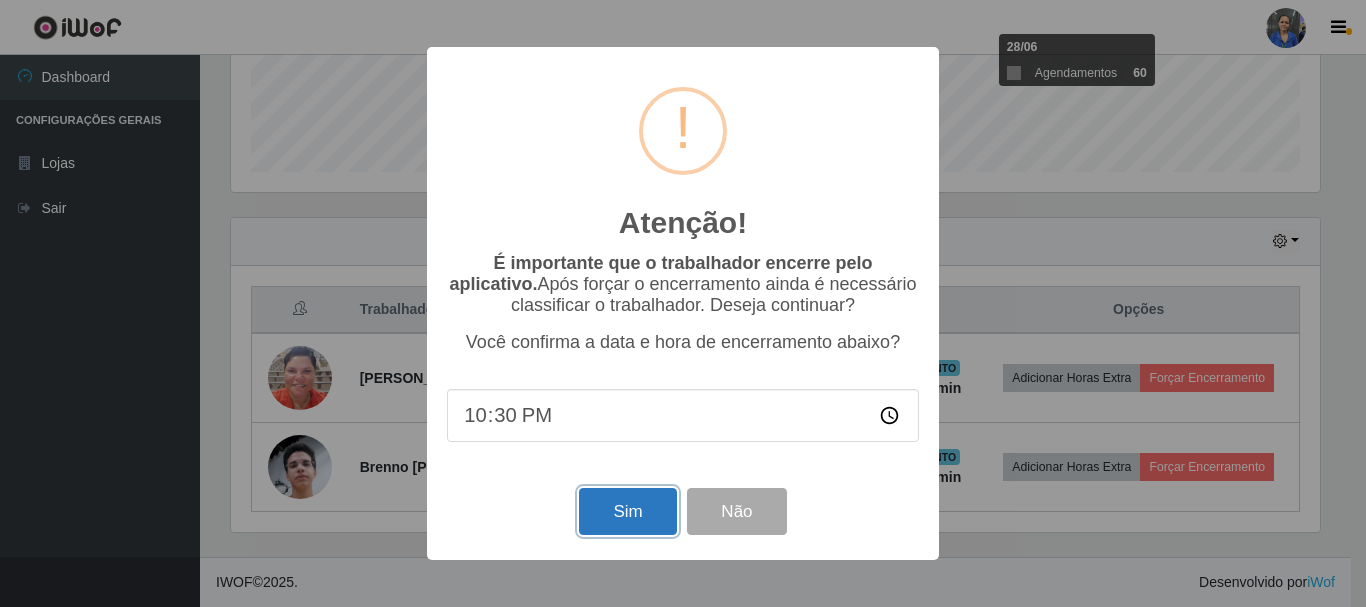 click on "Sim" at bounding box center [627, 511] 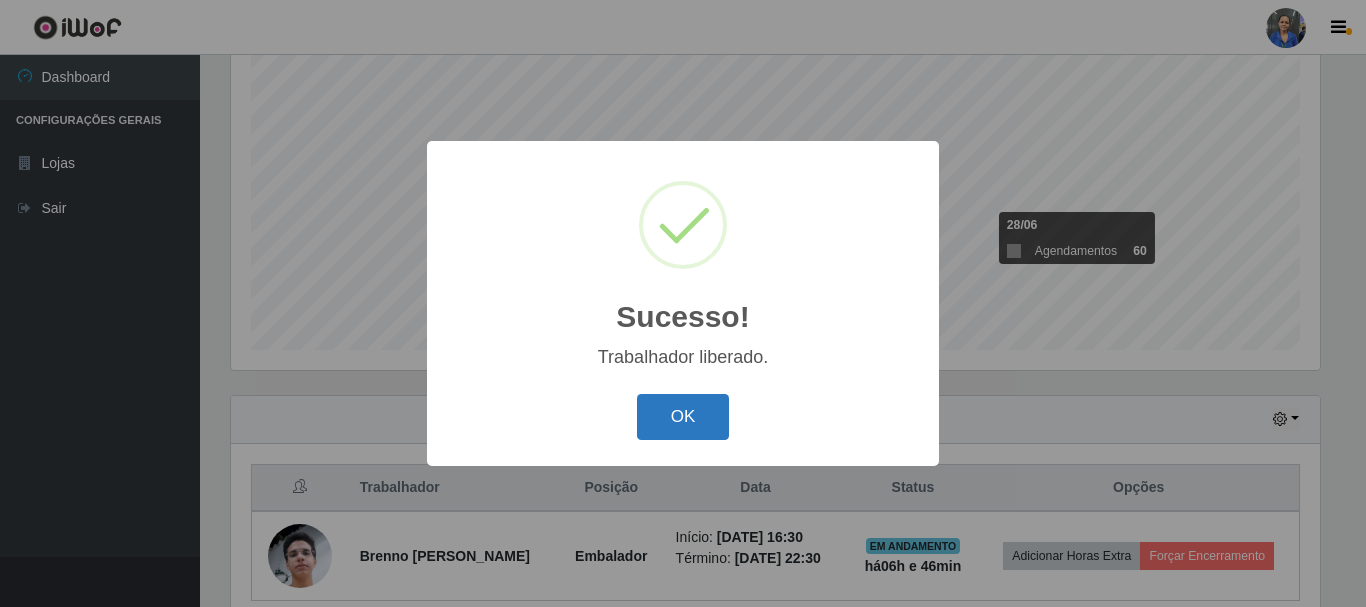 click on "OK" at bounding box center [683, 417] 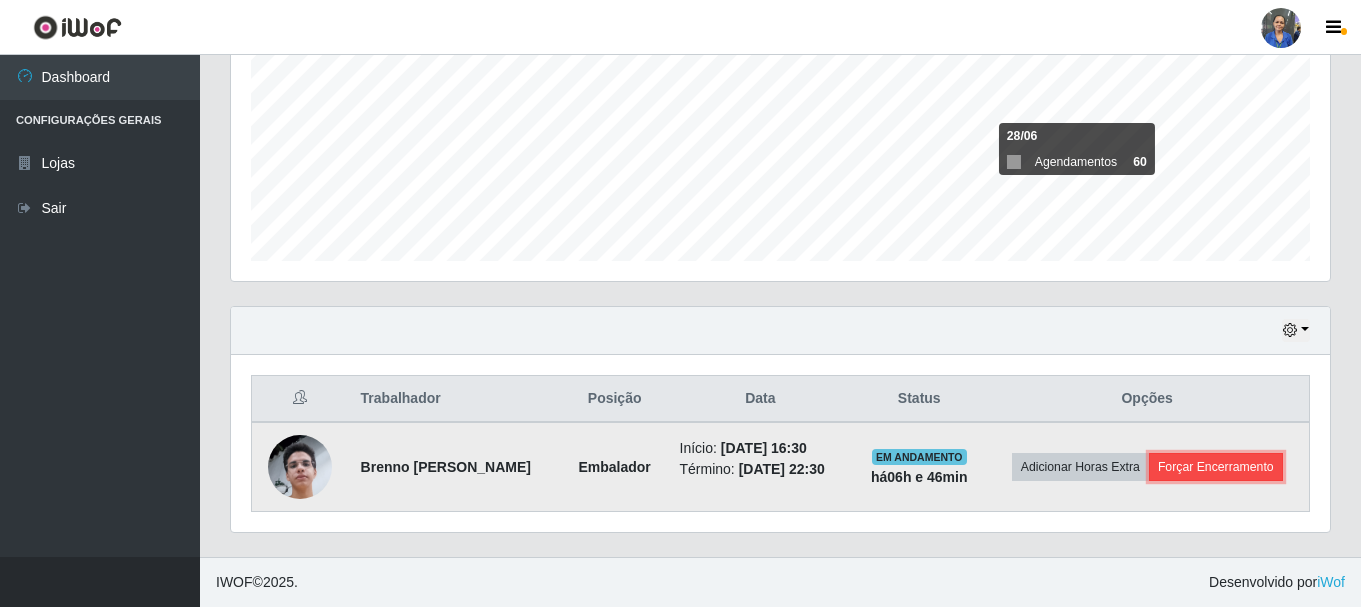click on "Forçar Encerramento" at bounding box center [1216, 467] 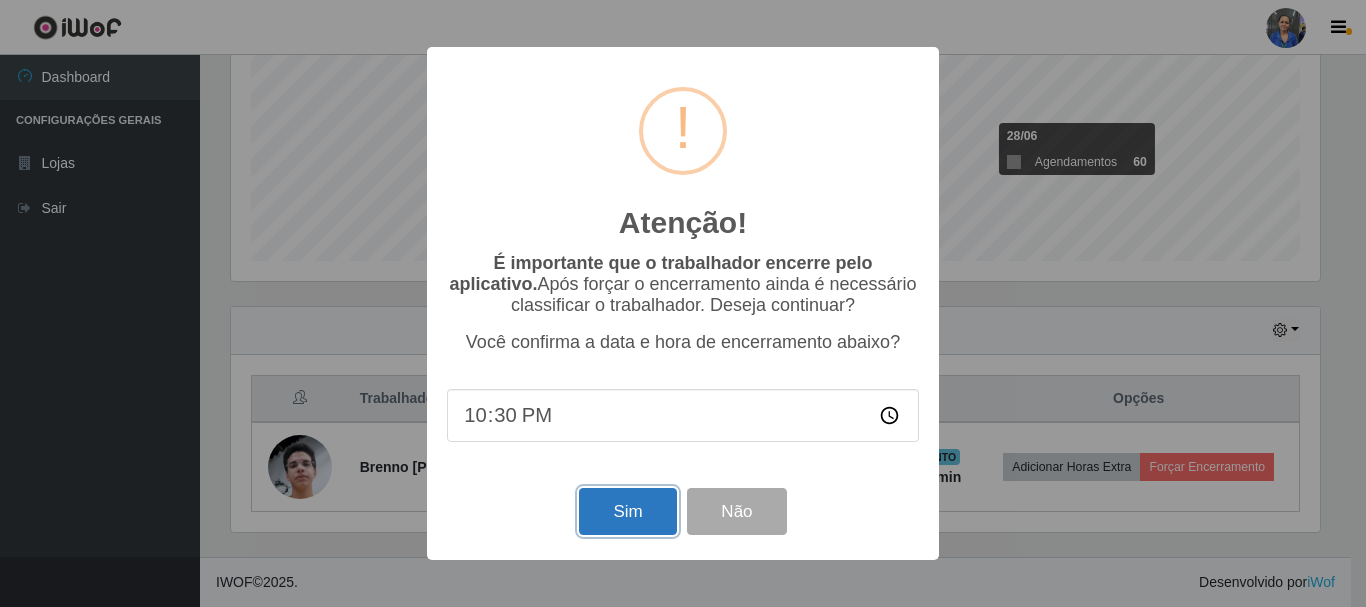 click on "Sim" at bounding box center [627, 511] 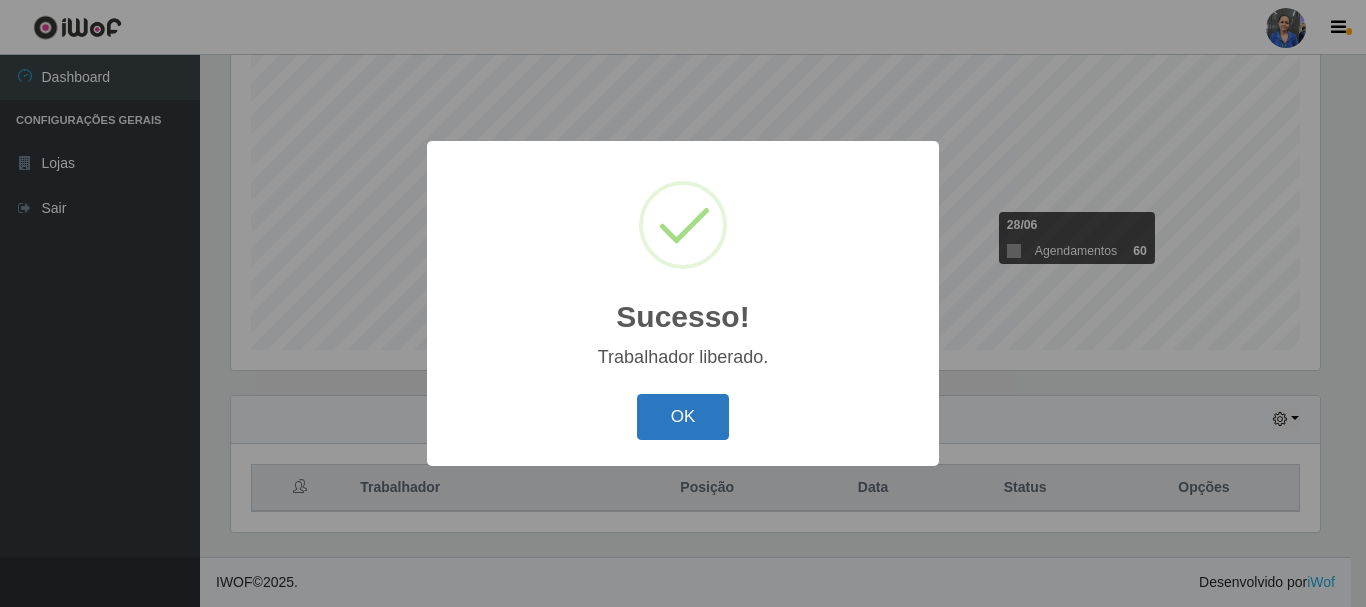 click on "OK" at bounding box center [683, 417] 